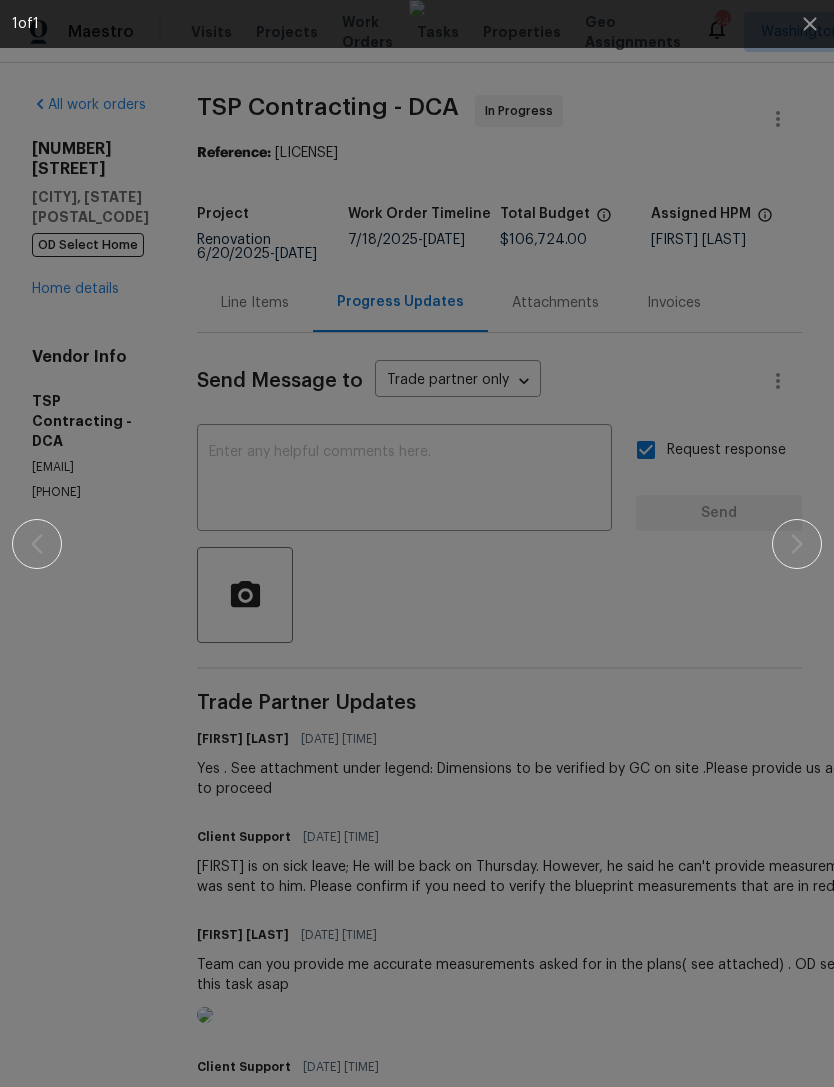 scroll, scrollTop: 0, scrollLeft: 0, axis: both 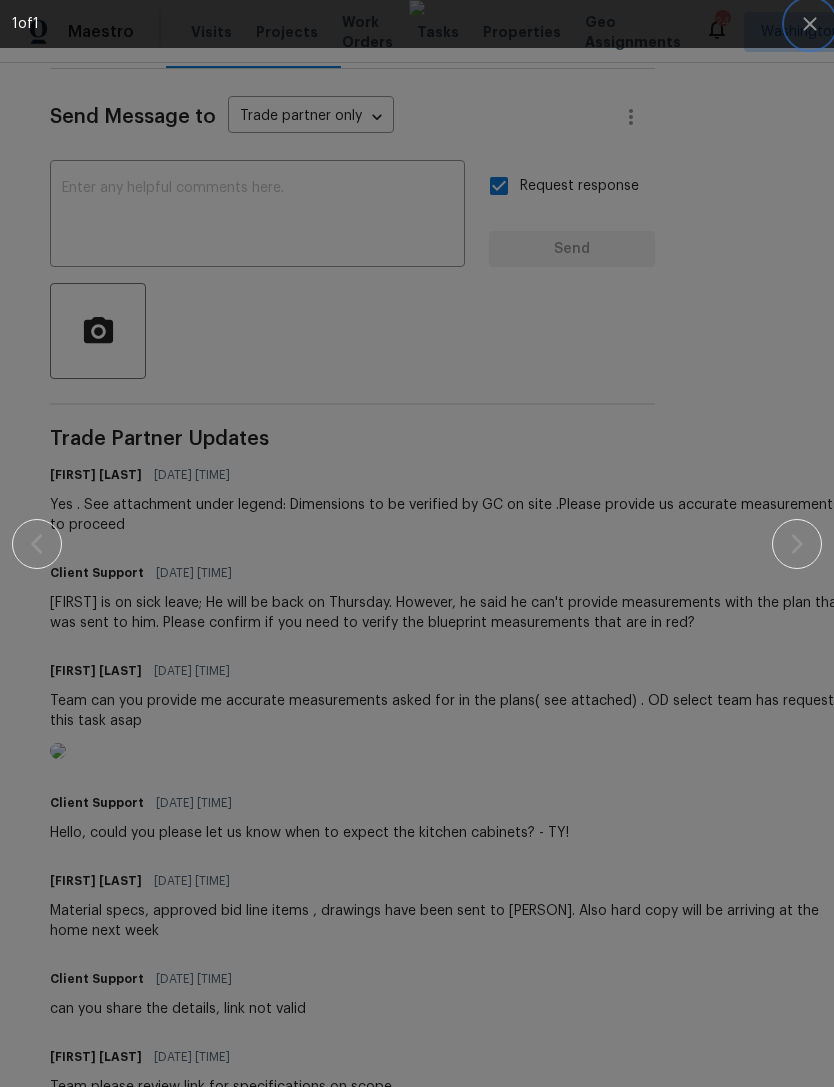 click 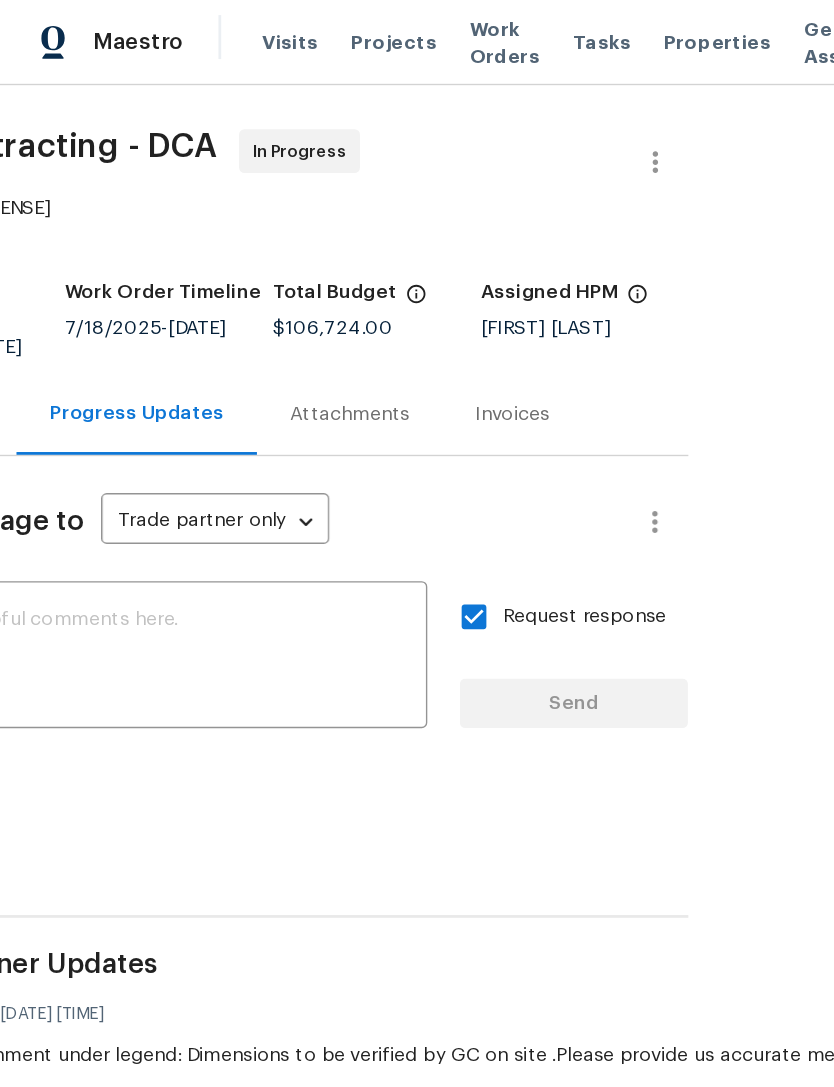 scroll, scrollTop: 0, scrollLeft: 311, axis: horizontal 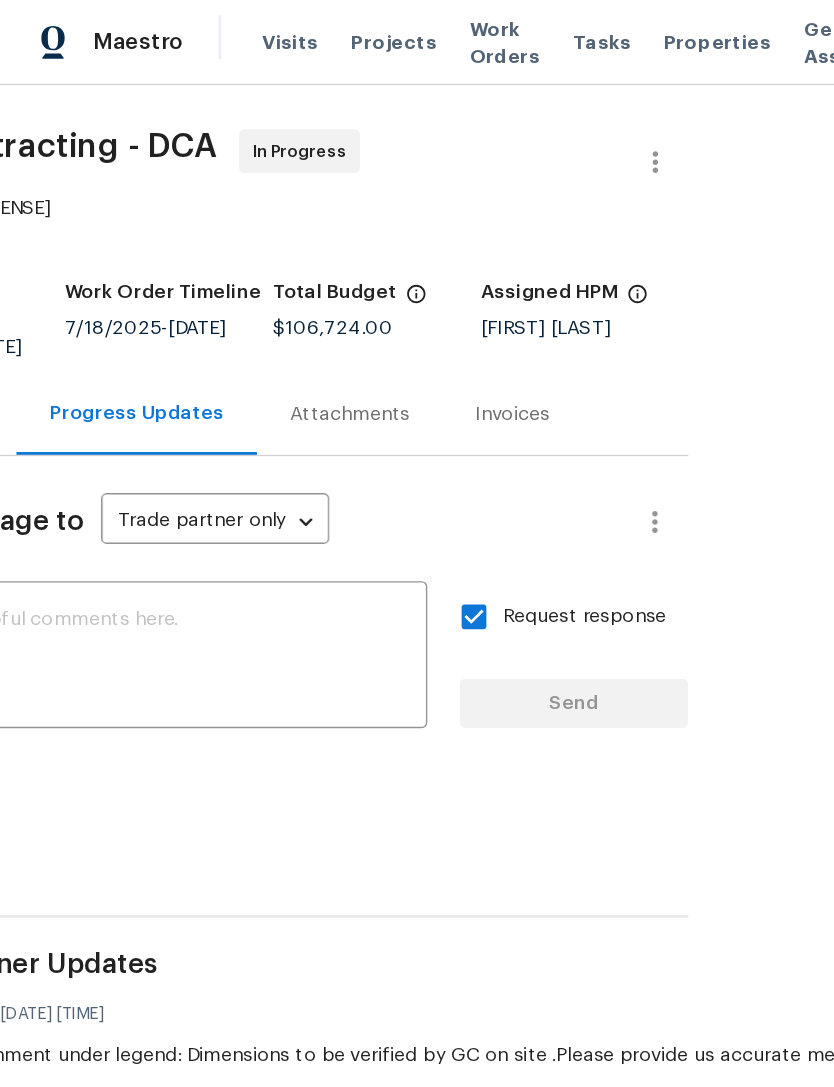 click on "Projects" at bounding box center [287, 32] 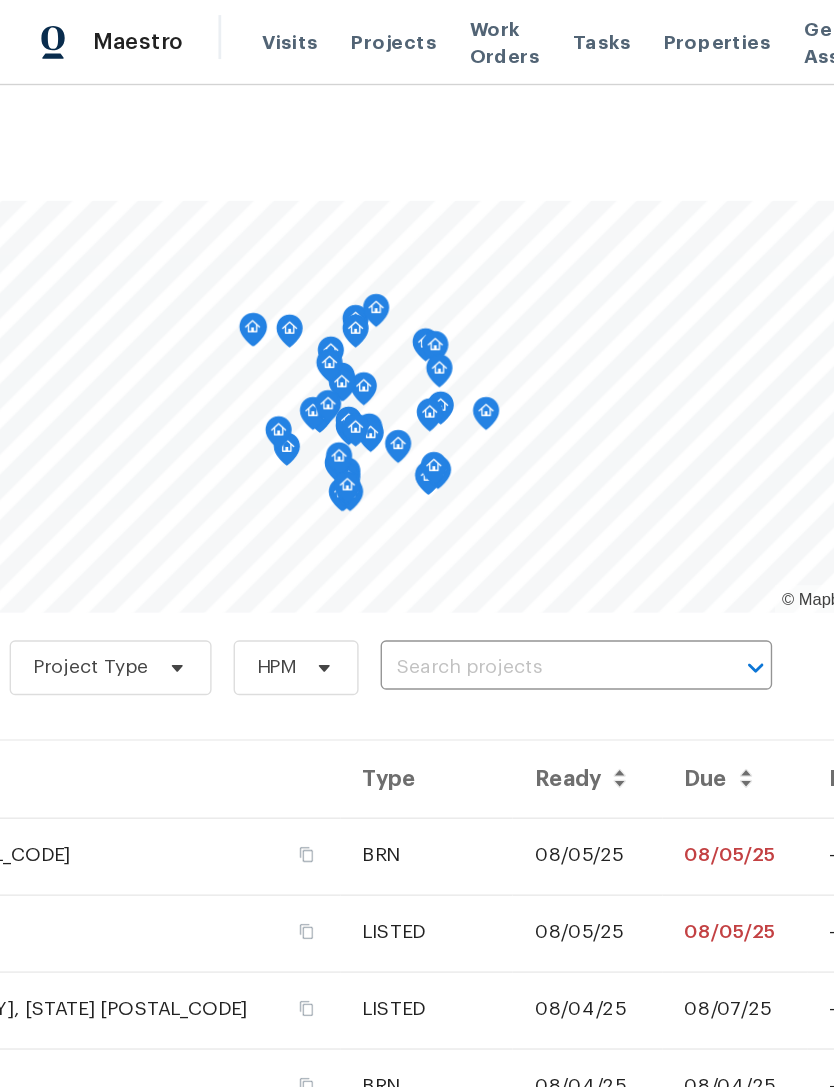 scroll, scrollTop: 0, scrollLeft: 296, axis: horizontal 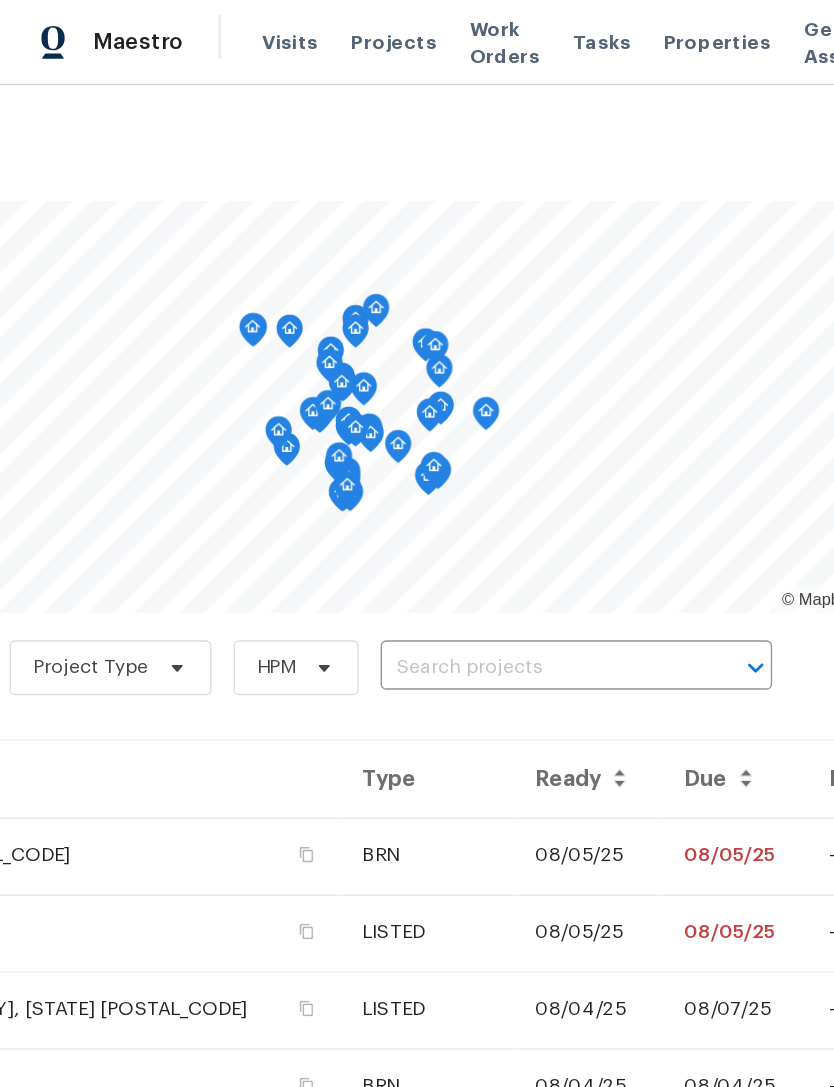 click at bounding box center (391, 487) 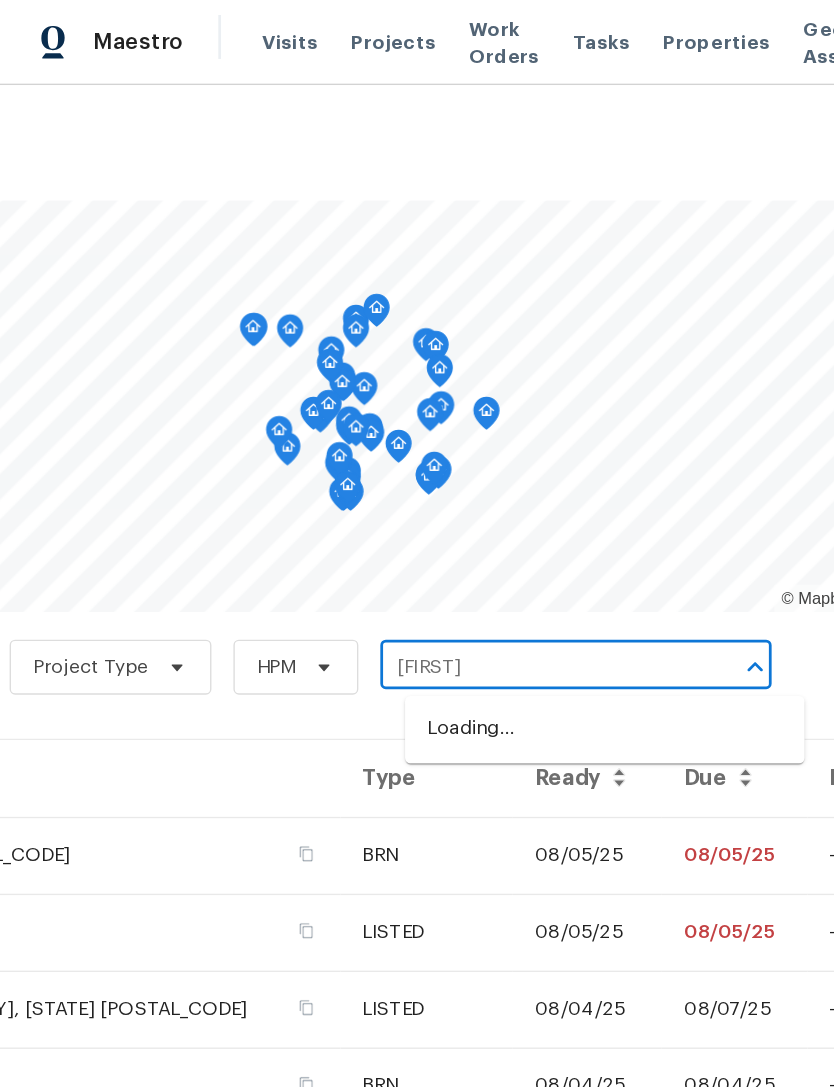 type on "[FIRST]" 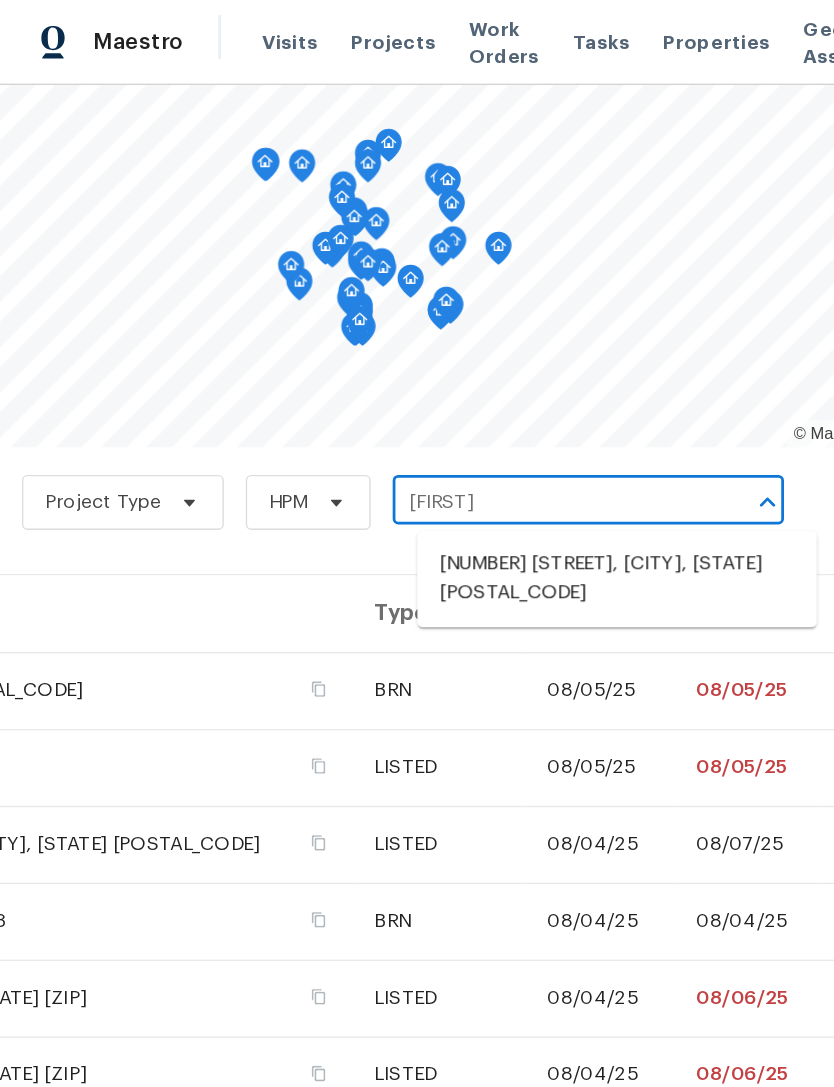 scroll, scrollTop: 119, scrollLeft: 287, axis: both 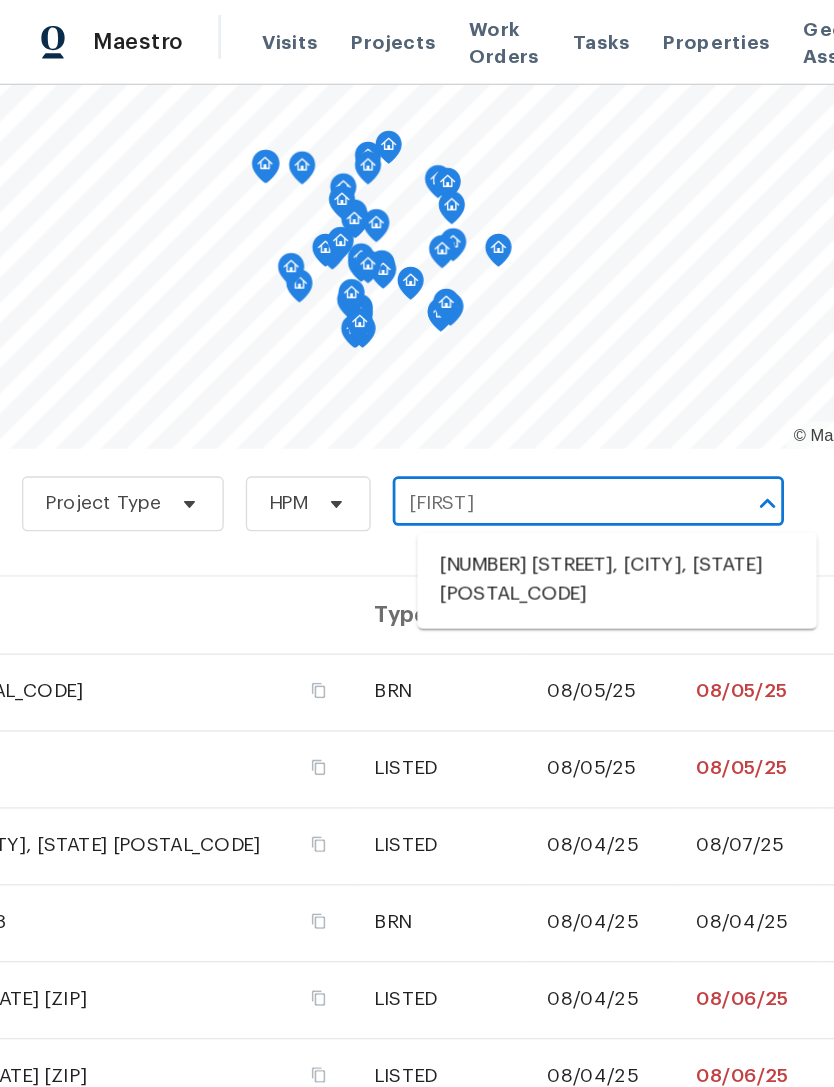 click on "[NUMBER] [STREET], [CITY], [STATE] [POSTAL_CODE]" at bounding box center (449, 424) 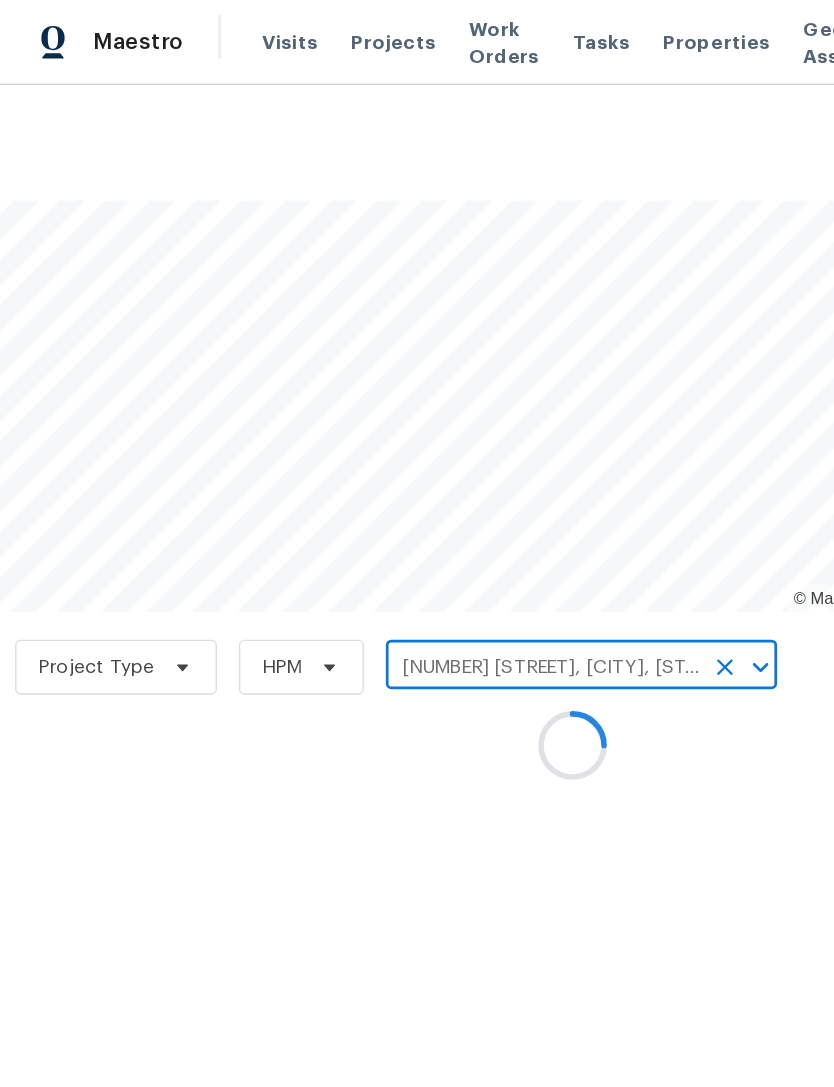 scroll, scrollTop: 0, scrollLeft: 287, axis: horizontal 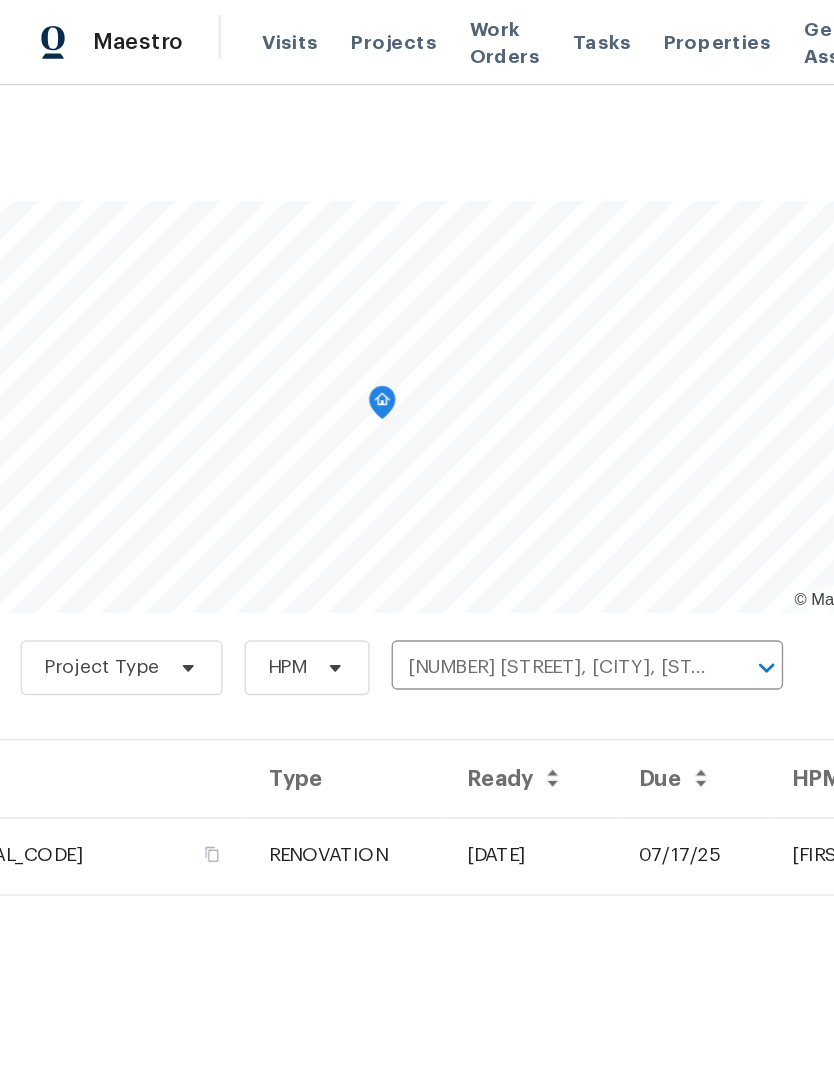 click on "[DATE]" at bounding box center (386, 624) 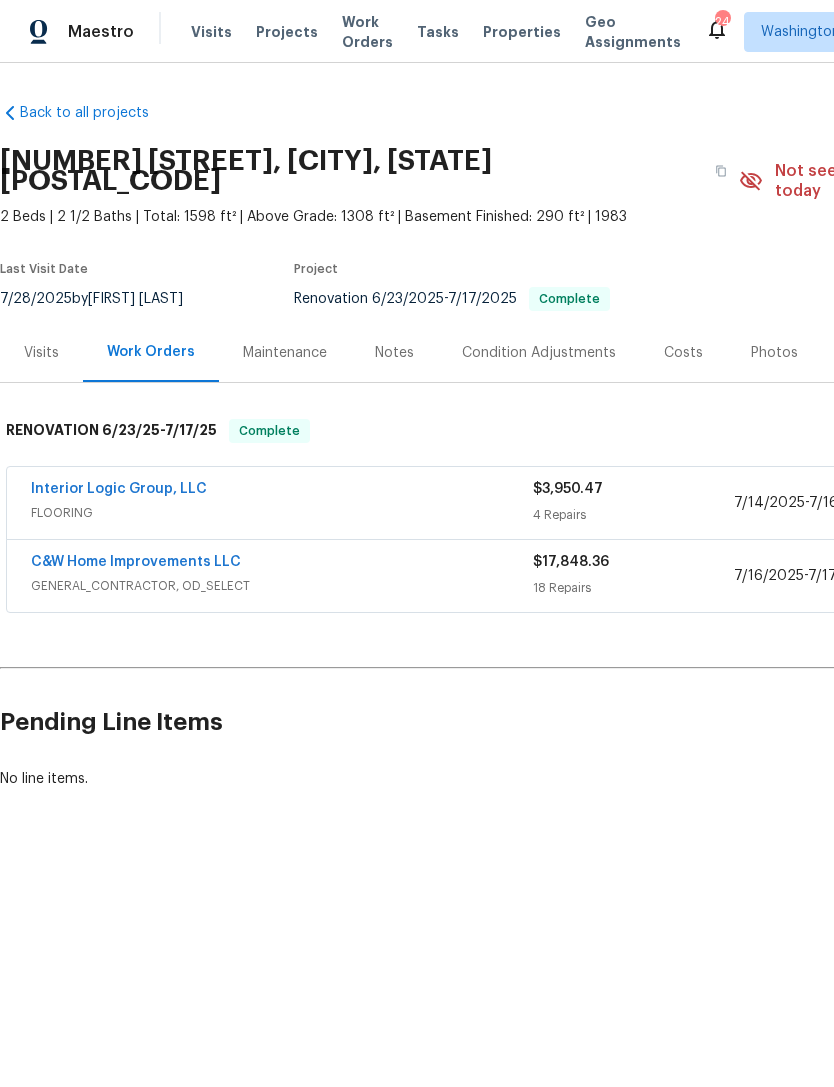 click on "Maintenance" at bounding box center [285, 353] 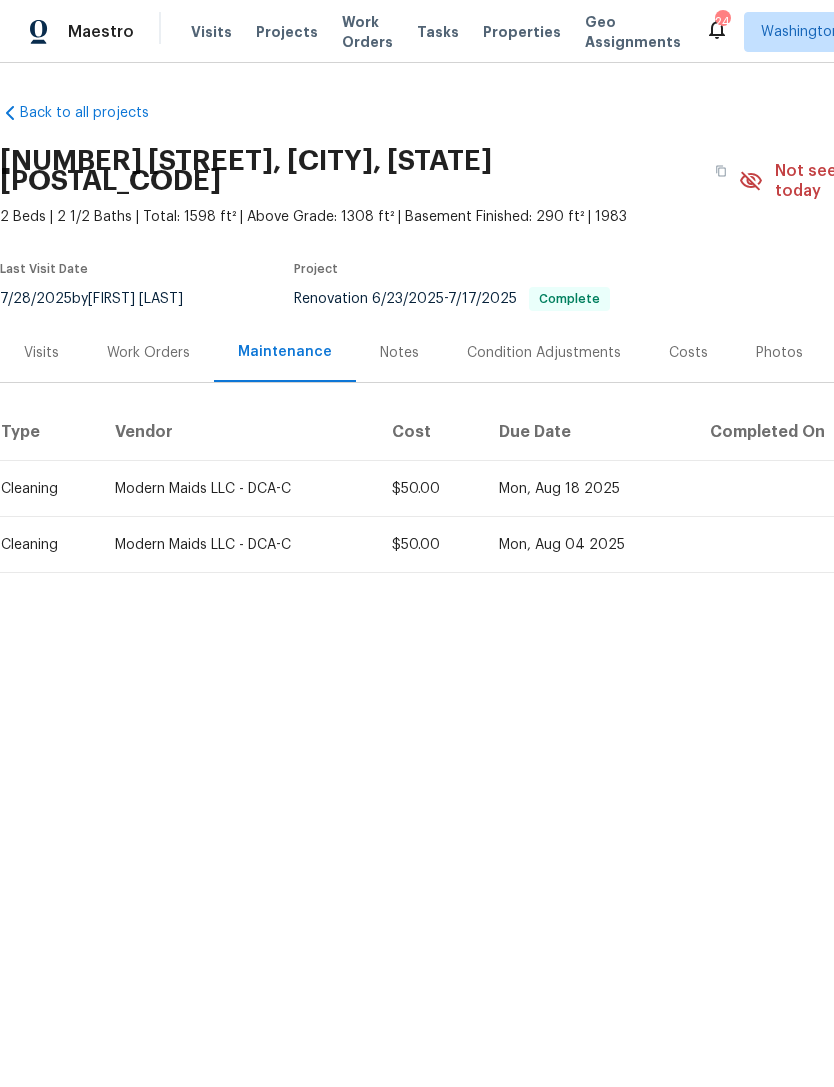 click on "Work Orders" at bounding box center [148, 353] 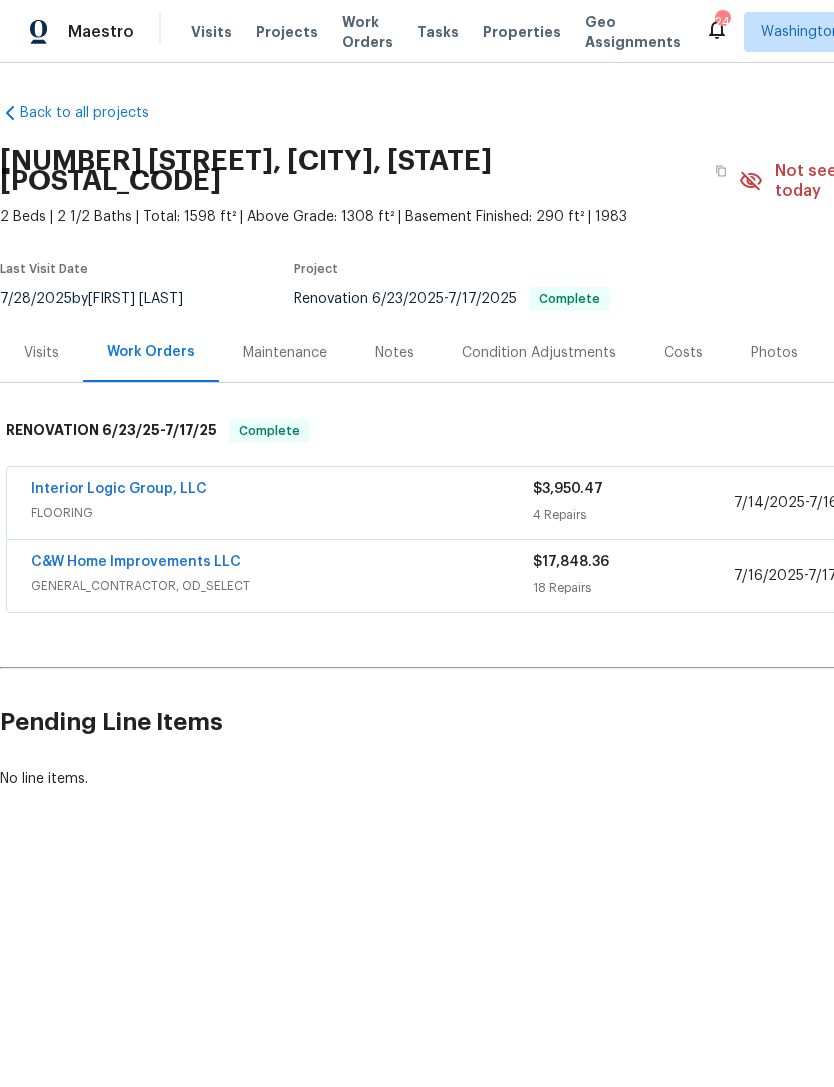 scroll, scrollTop: 0, scrollLeft: 0, axis: both 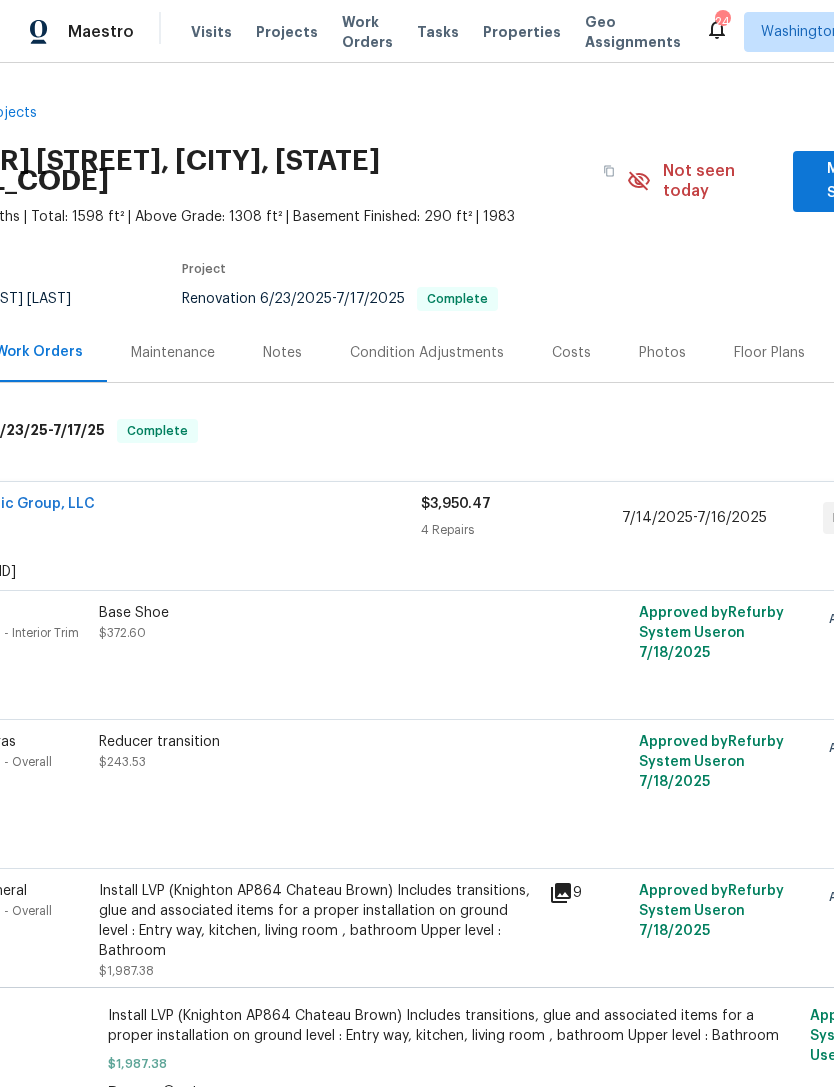 click on "Projects" at bounding box center [287, 32] 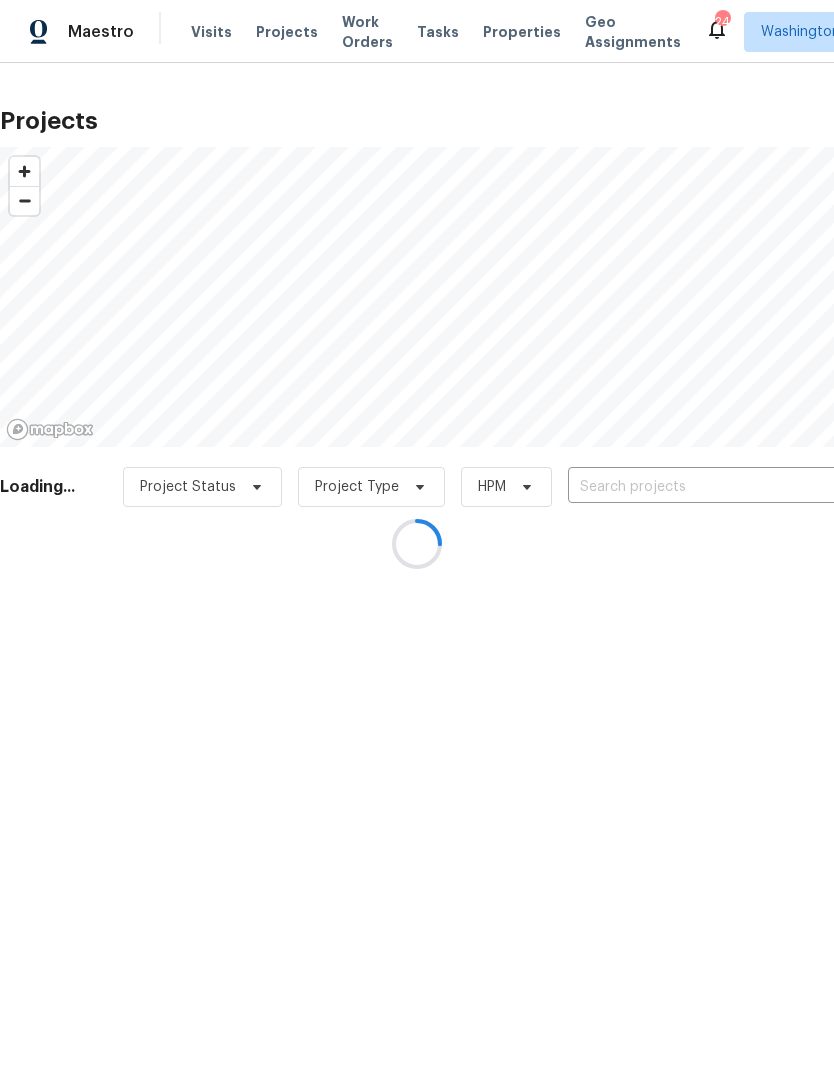 click at bounding box center [417, 543] 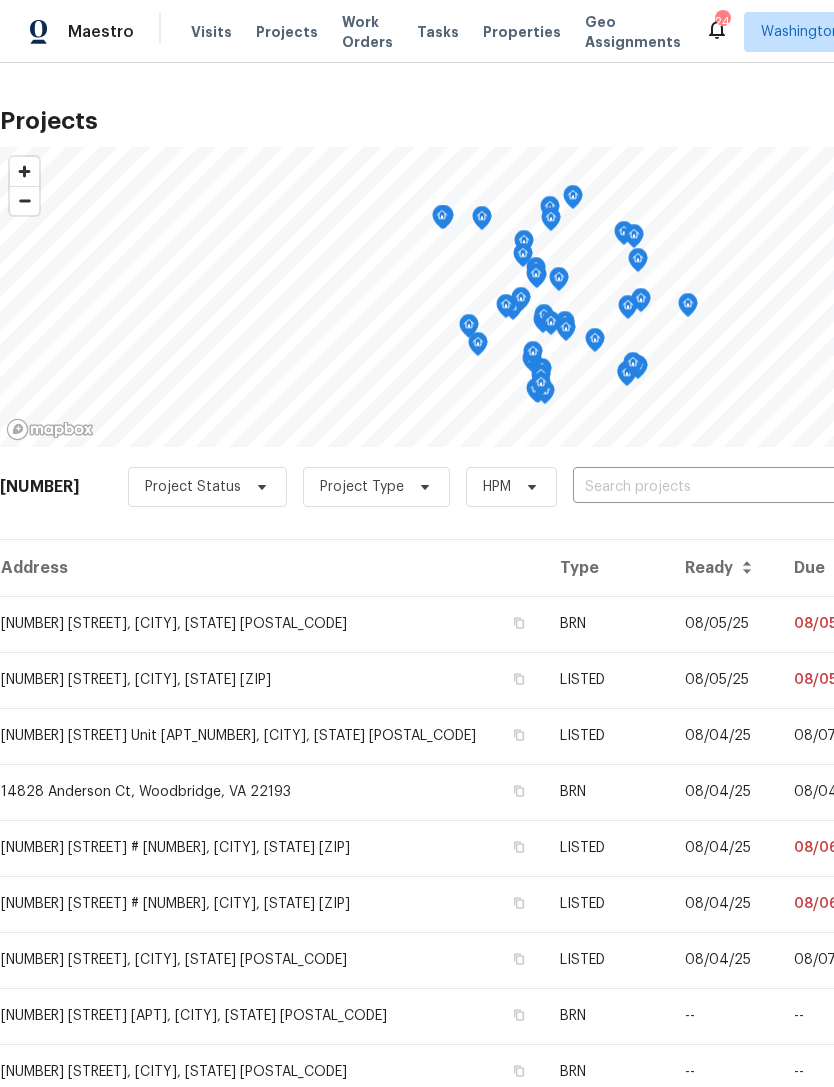 click at bounding box center (687, 487) 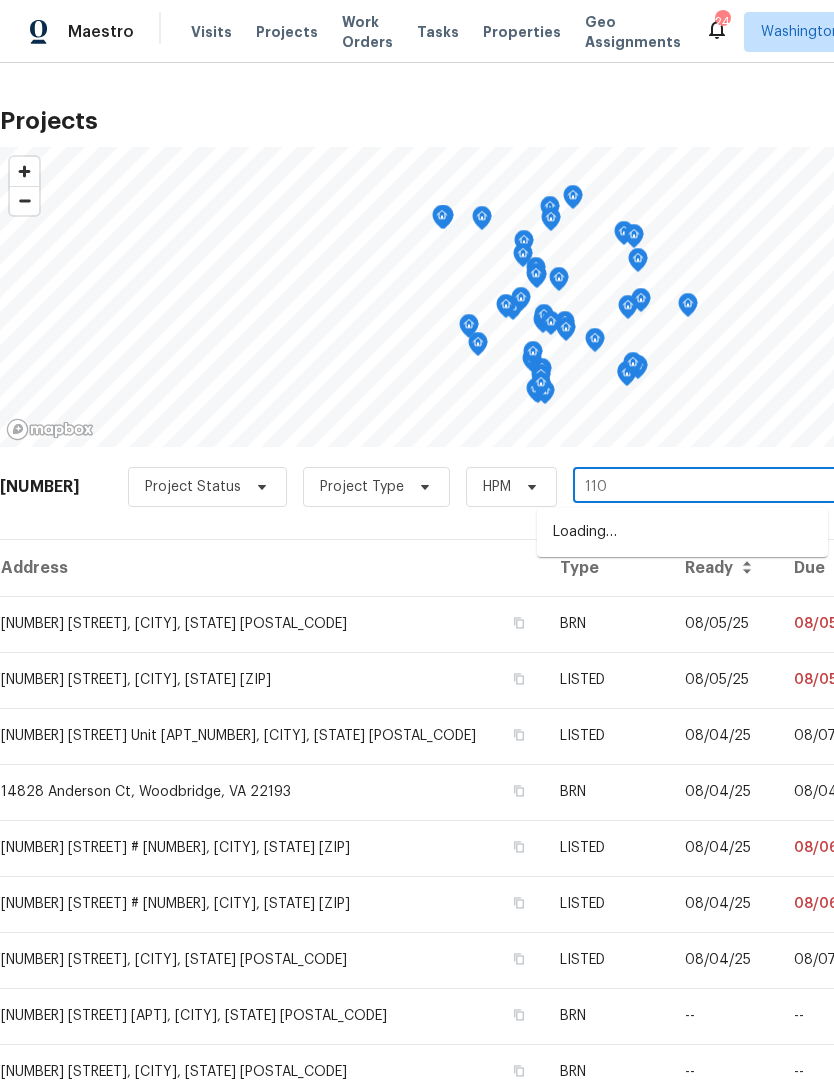 type on "1101" 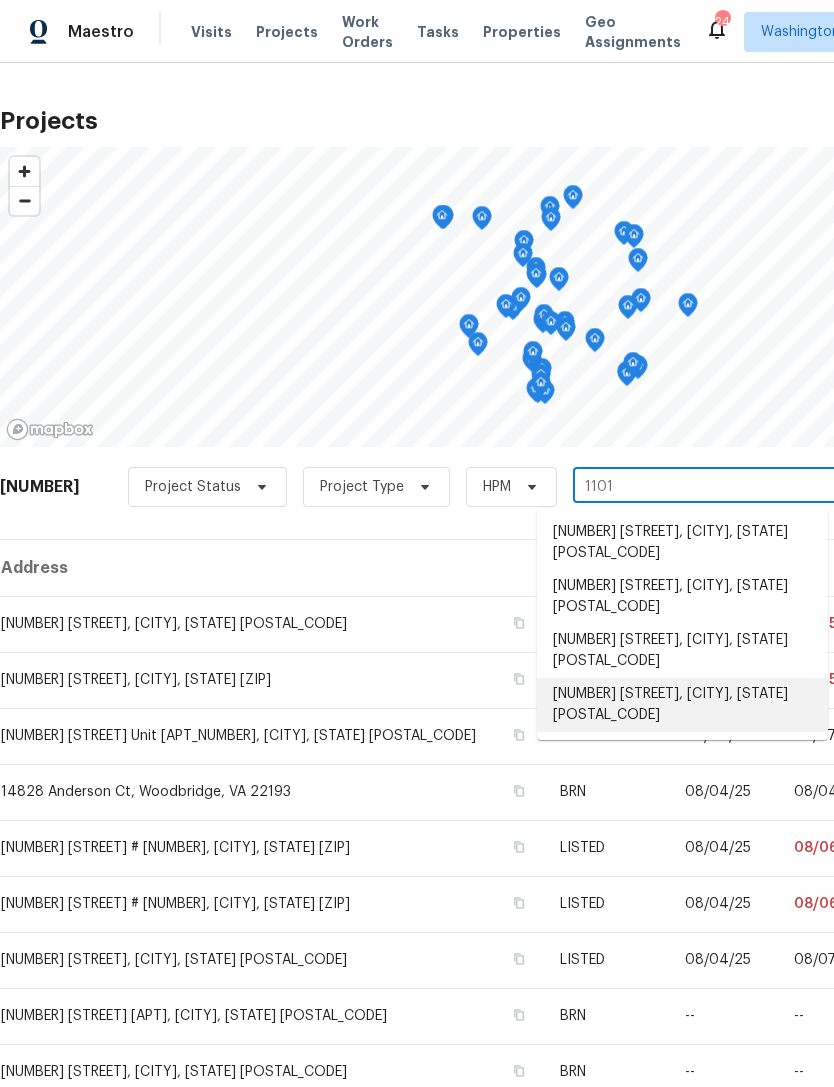 click on "[NUMBER] [STREET], [CITY], [STATE] [POSTAL_CODE]" at bounding box center [682, 705] 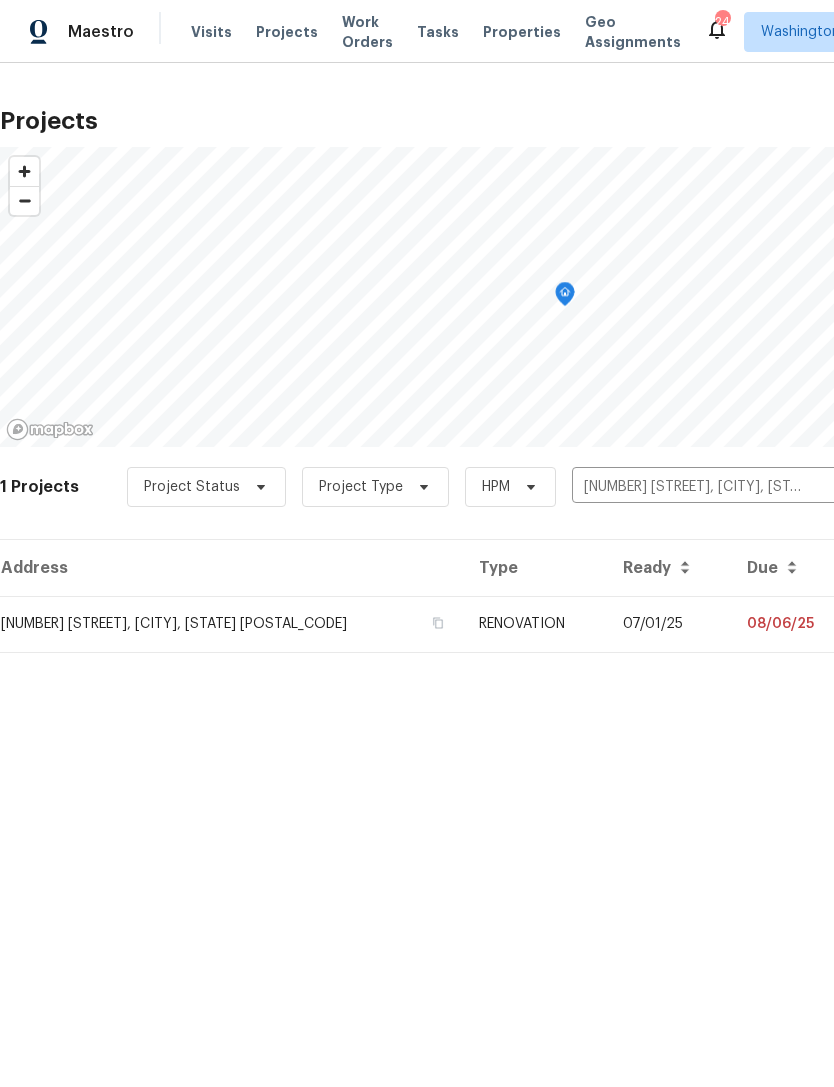 click on "[NUMBER] [STREET], [CITY], [STATE] [POSTAL_CODE]" at bounding box center (231, 624) 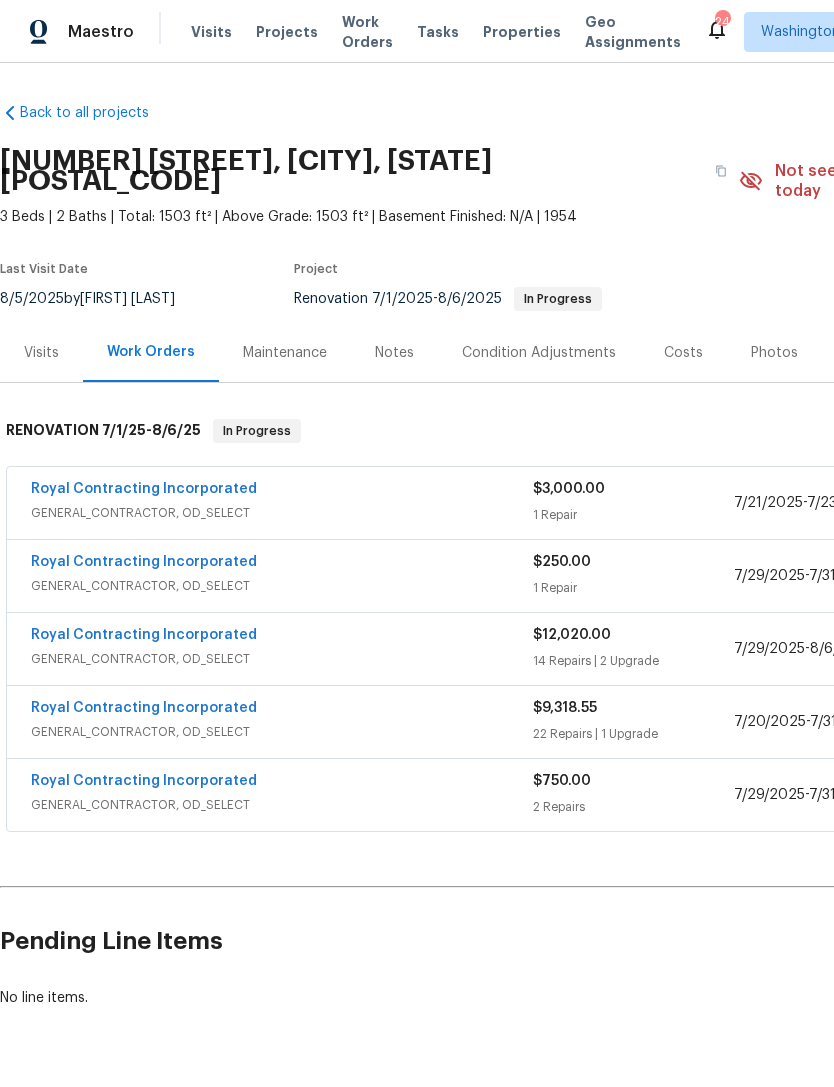 click on "Back to all projects [NUMBER] [STREET], [CITY], [STATE] [POSTAL_CODE] 3 Beds | 2 Baths | Total: 1503 ft² | Above Grade: 1503 ft² | Basement Finished: N/A | 1954 Not seen today Mark Seen Actions Last Visit Date [DATE]  by  [FIRST] [LAST]   Project Renovation   [DATE]  -  [DATE] In Progress Visits Work Orders Maintenance Notes Condition Adjustments Costs Photos Floor Plans Cases RENOVATION   [DATE]  -  [DATE] In Progress Royal Contracting Incorporated GENERAL_CONTRACTOR, OD_SELECT $3,000.00 1 Repair [DATE]  -  [DATE] Needs QC Royal Contracting Incorporated GENERAL_CONTRACTOR, OD_SELECT $250.00 1 Repair [DATE]  -  [DATE] Needs QC Royal Contracting Incorporated GENERAL_CONTRACTOR, OD_SELECT $12,020.00 14 Repairs | 2 Upgrade [DATE]  -  [DATE] In Progress Royal Contracting Incorporated GENERAL_CONTRACTOR, OD_SELECT $9,318.55 22 Repairs | 1 Upgrade [DATE]  -  [DATE] In Progress Royal Contracting Incorporated GENERAL_CONTRACTOR, OD_SELECT $750.00 2 Repairs [DATE]  -  [DATE] In Progress" at bounding box center [417, 575] 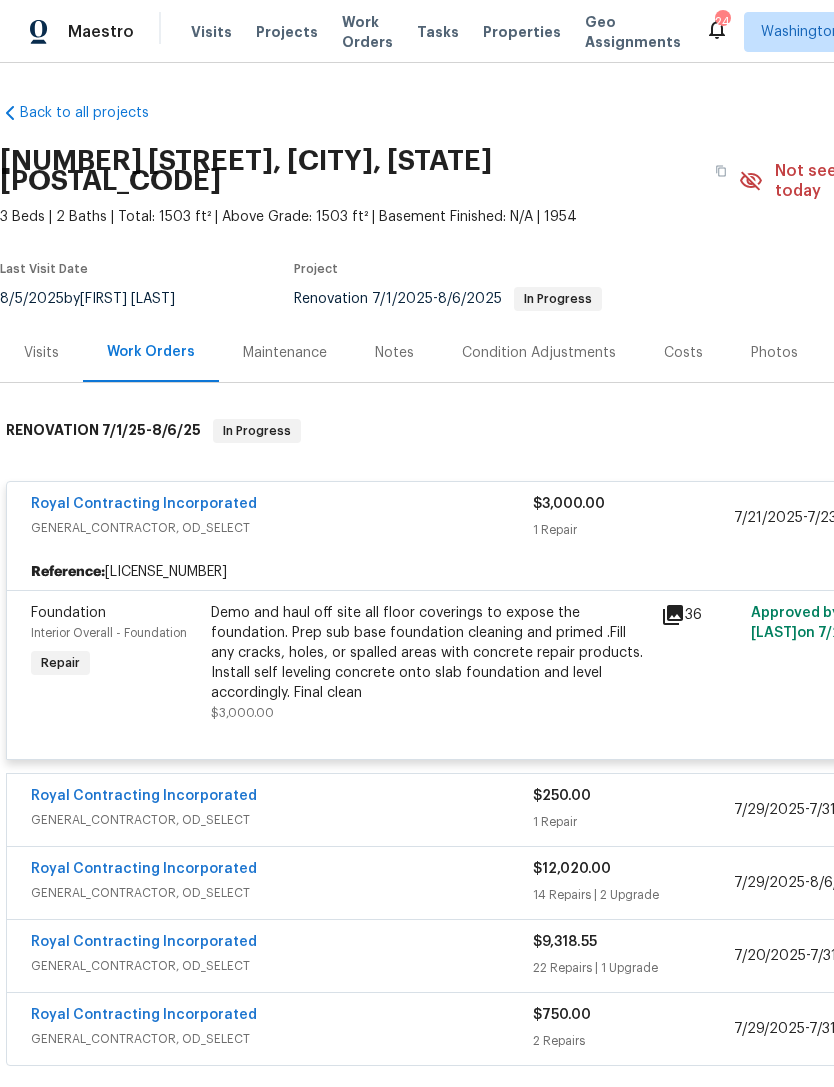 click on "Demo and haul off site all floor coverings to expose the foundation.
Prep sub base foundation cleaning and primed .Fill any cracks, holes, or spalled areas with concrete repair products.
Install self leveling concrete onto slab foundation and level accordingly. Final clean" at bounding box center (430, 653) 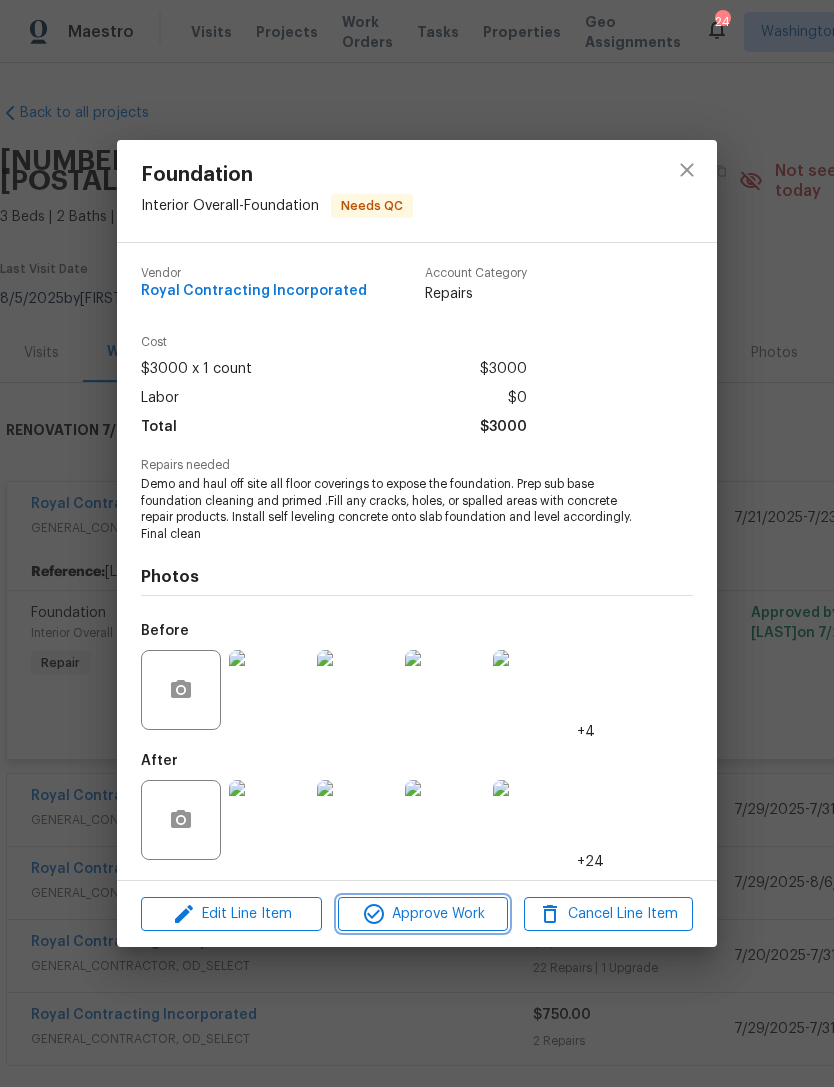 click on "Approve Work" at bounding box center (422, 914) 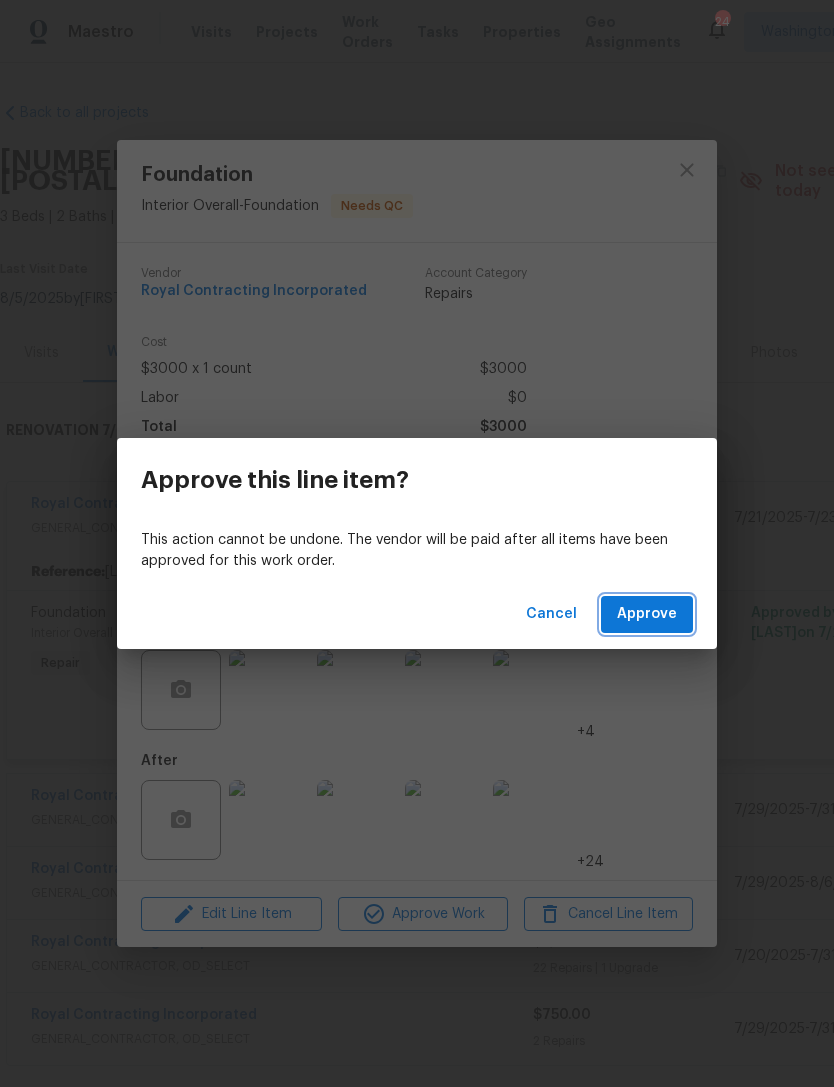 click on "Approve" at bounding box center (647, 614) 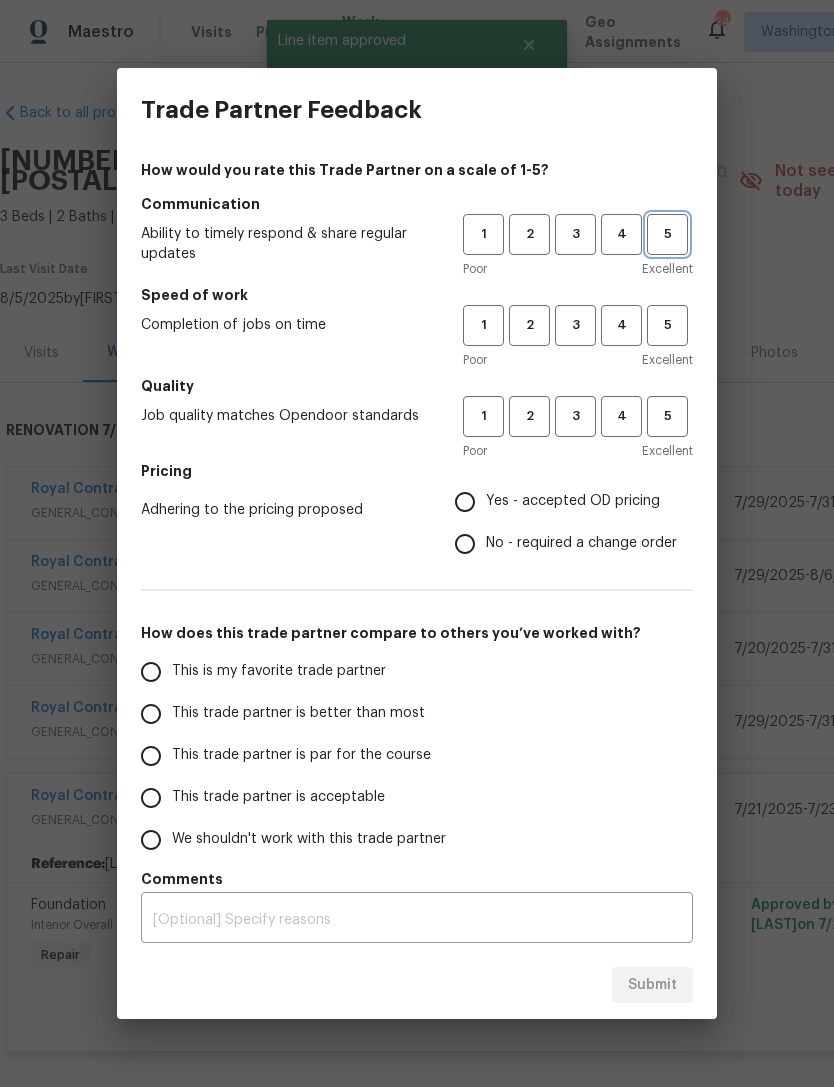 click on "5" at bounding box center (667, 234) 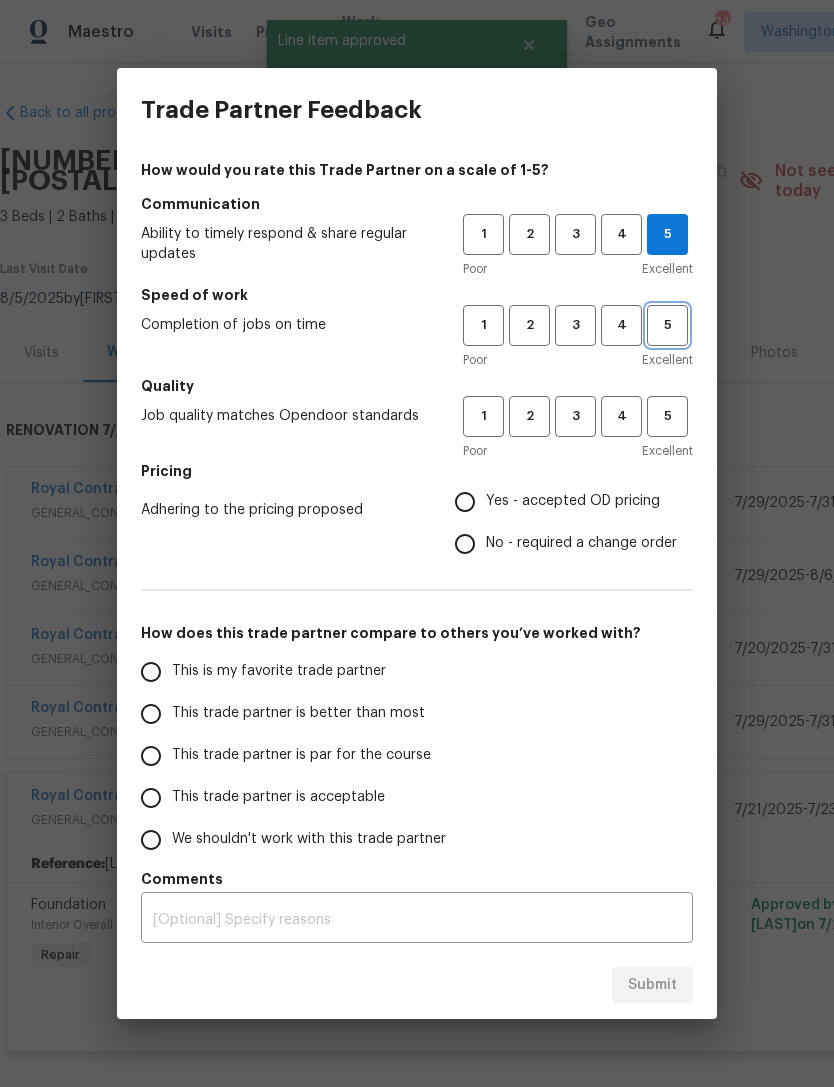 click on "5" at bounding box center [667, 325] 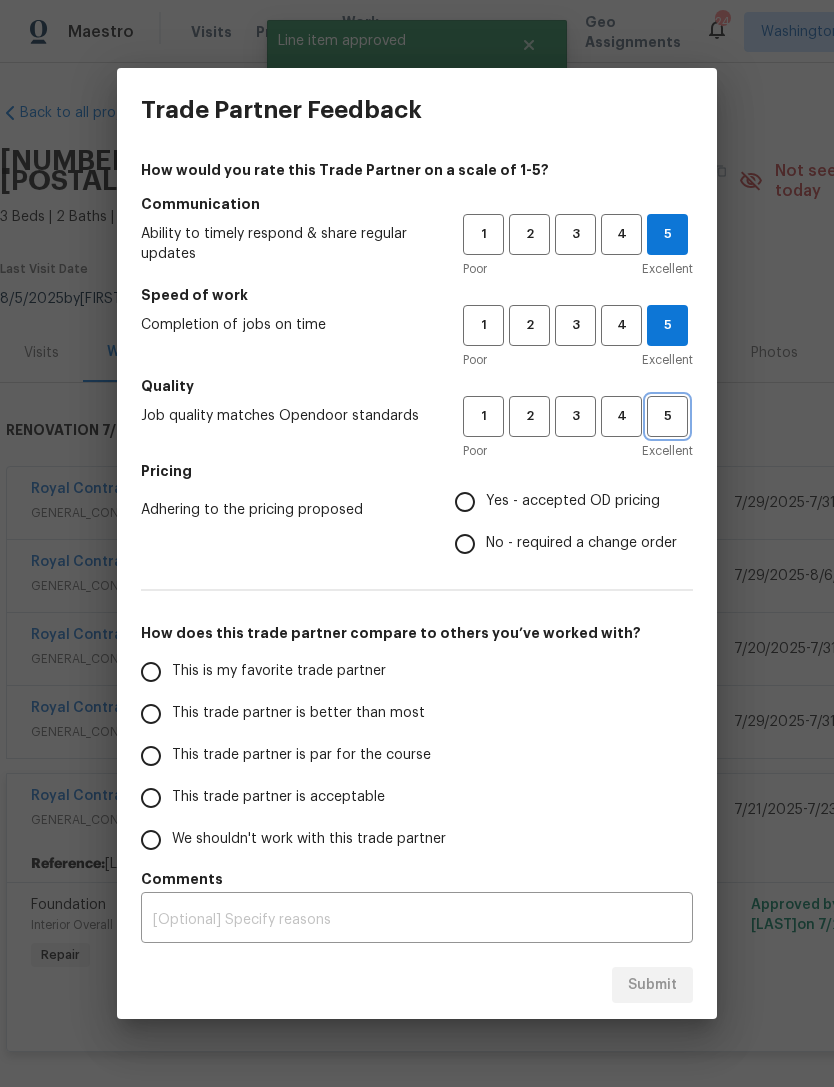 click on "5" at bounding box center (667, 416) 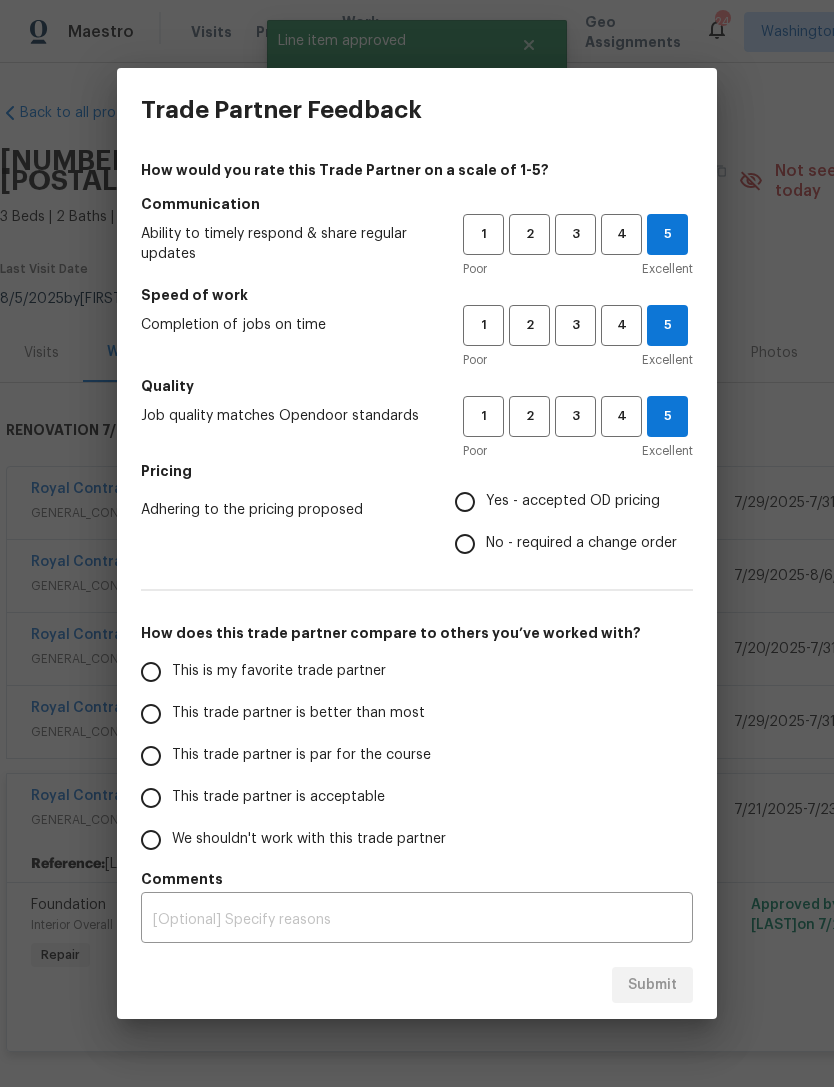 click on "Yes - accepted OD pricing" at bounding box center (465, 502) 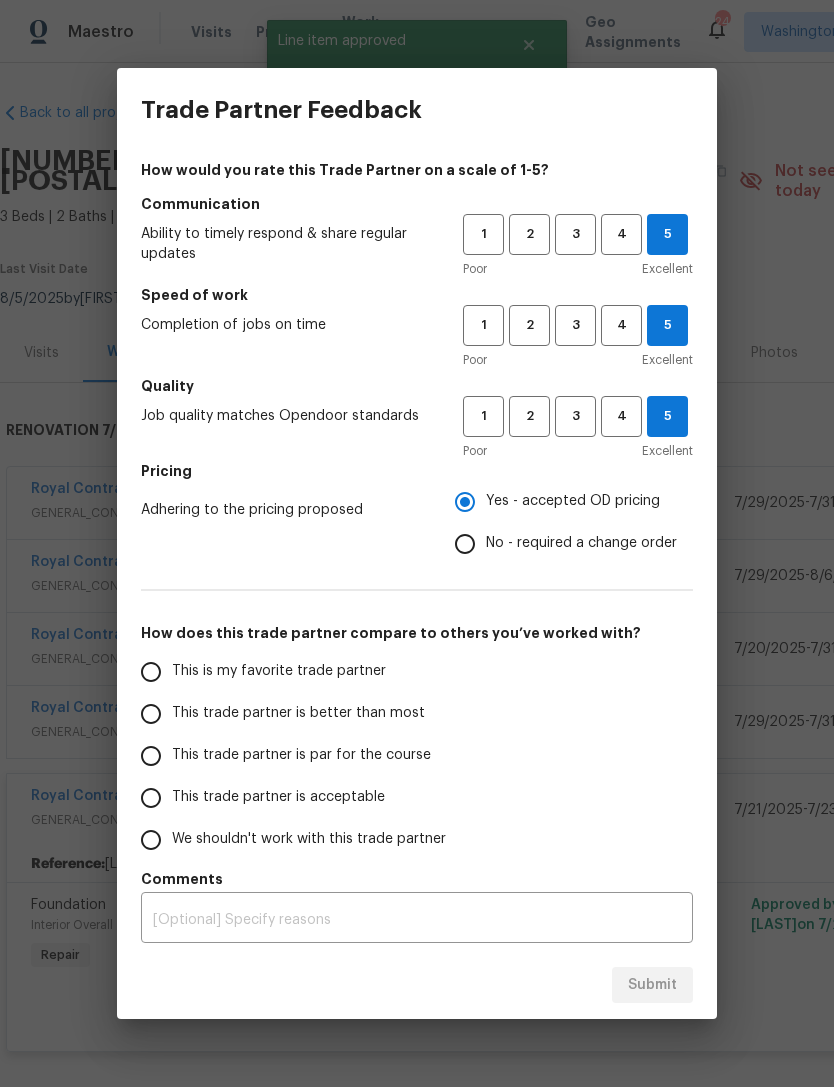 click on "This is my favorite trade partner" at bounding box center [151, 672] 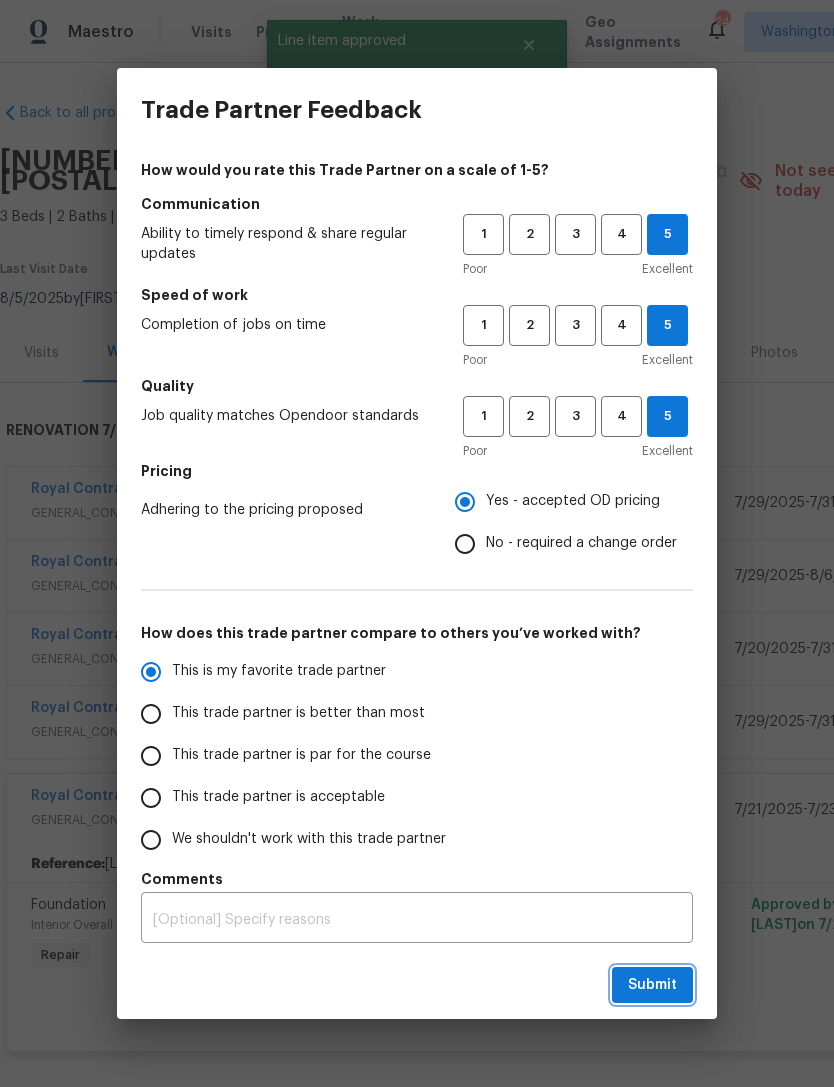 click on "Submit" at bounding box center [652, 985] 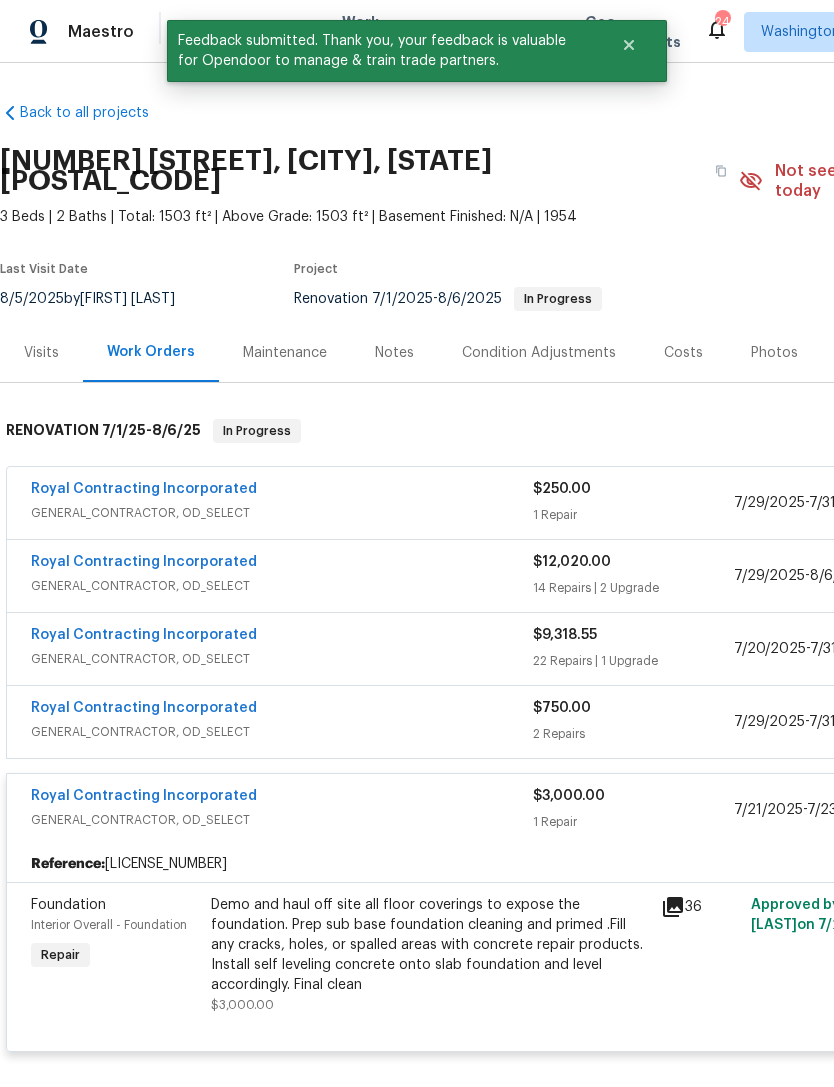 scroll, scrollTop: 0, scrollLeft: 0, axis: both 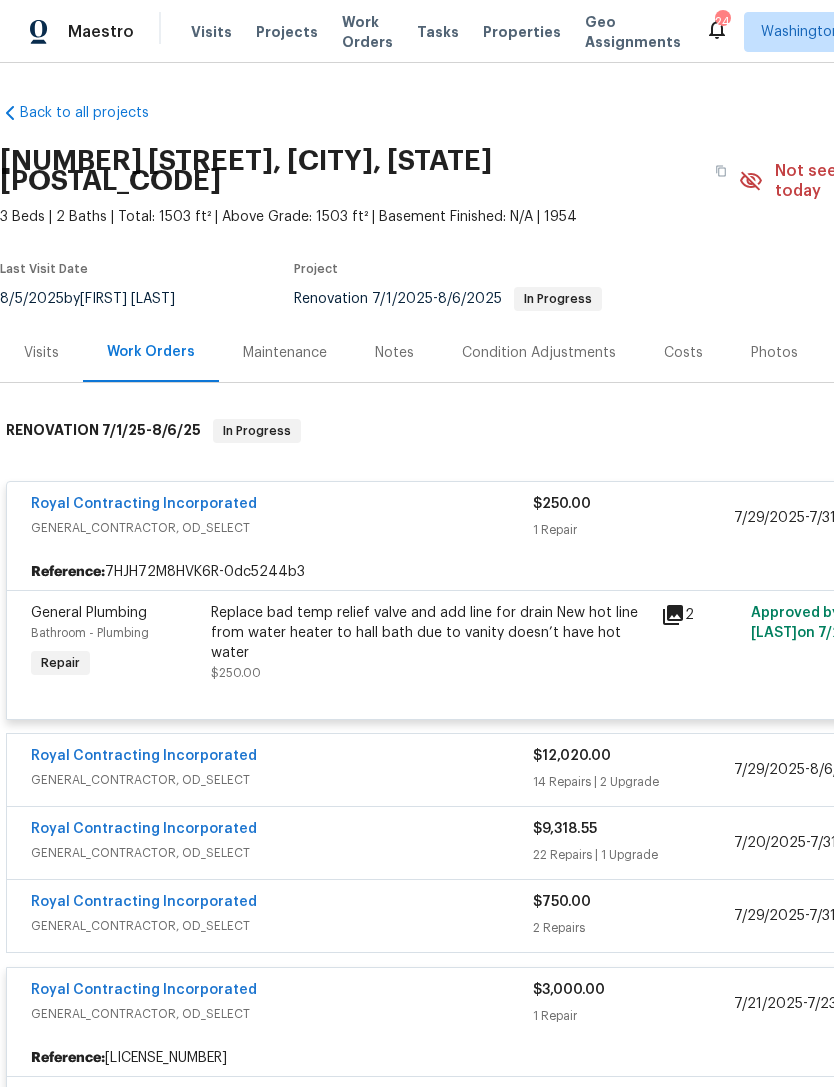 click on "Replace bad temp relief valve and add line for drain
New hot line from water heater to hall bath due to vanity doesn’t have hot water" at bounding box center (430, 633) 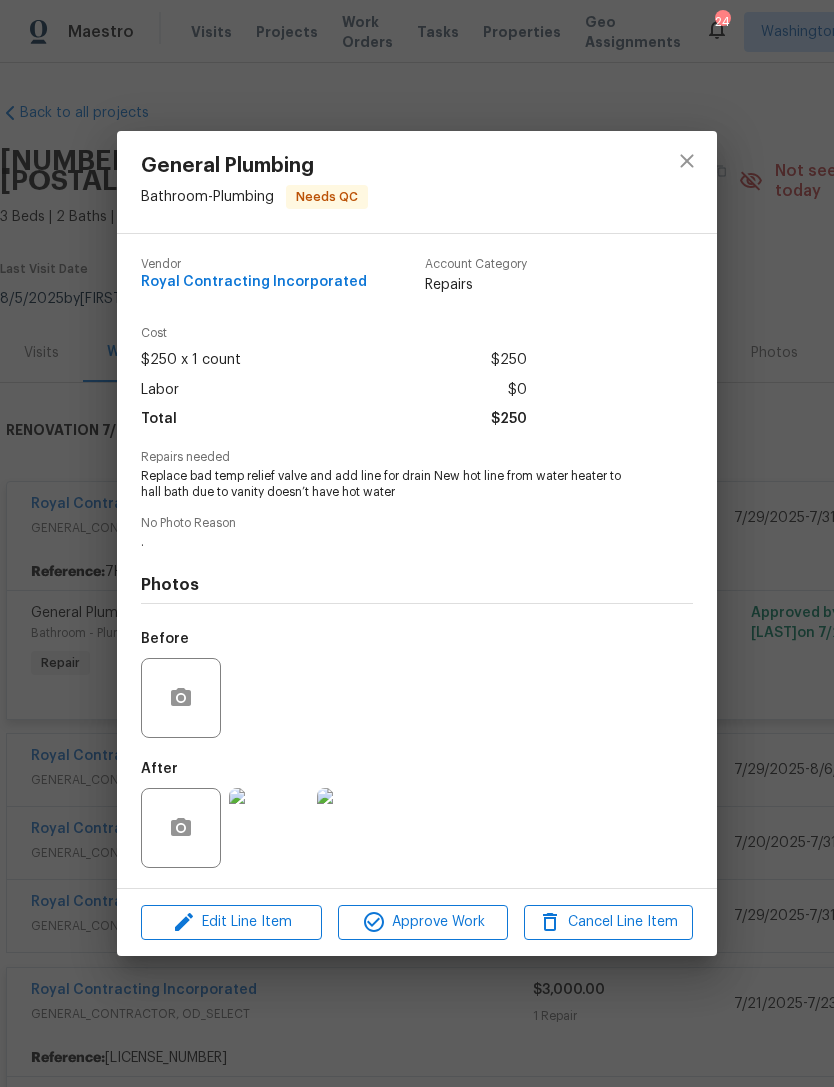 click at bounding box center [269, 828] 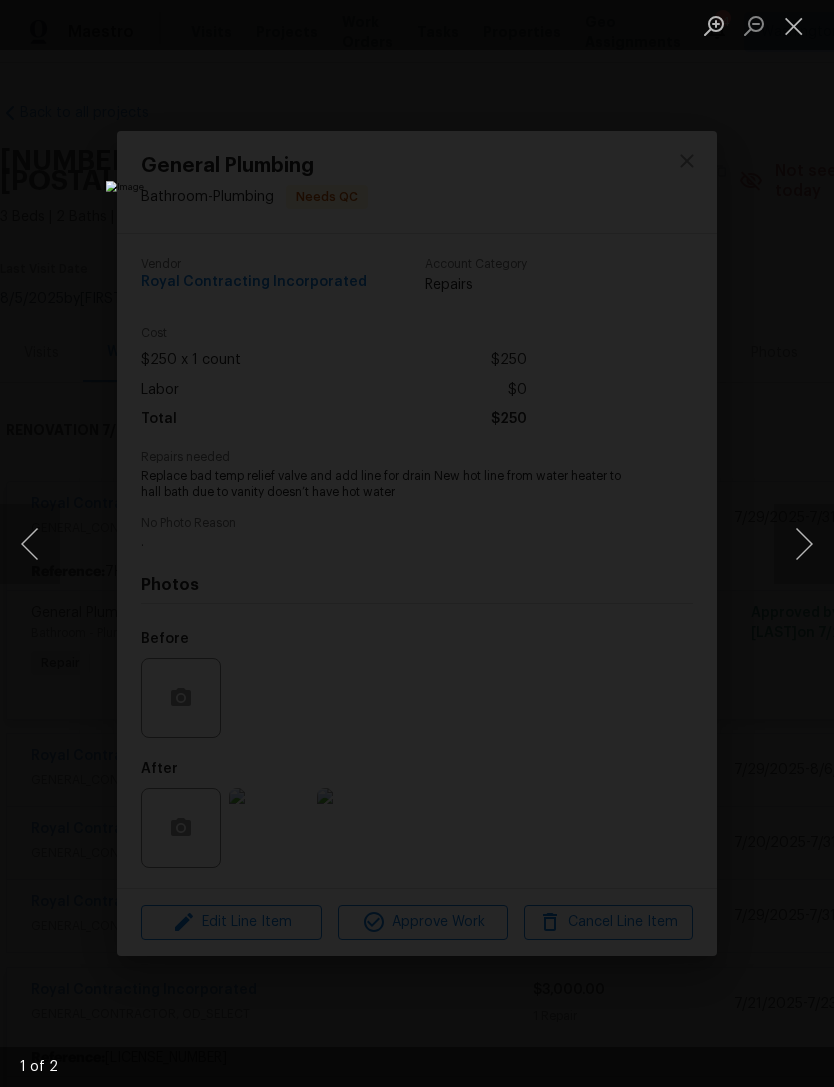 click at bounding box center [794, 25] 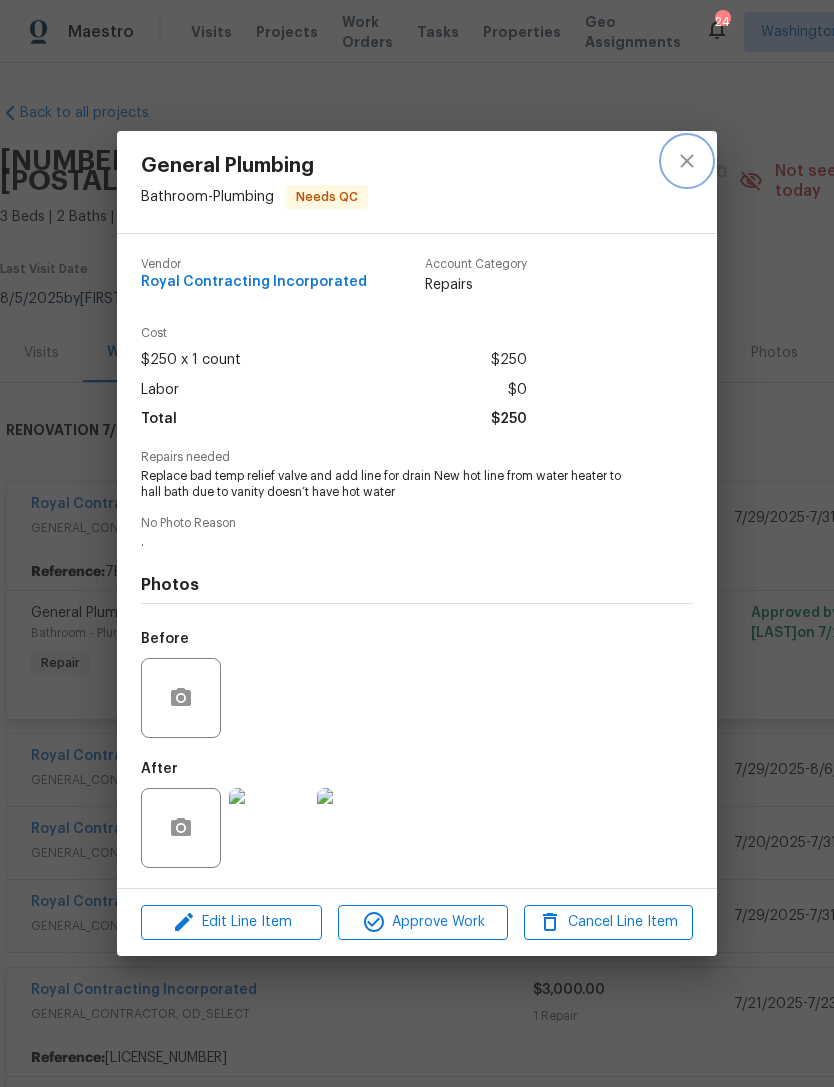click 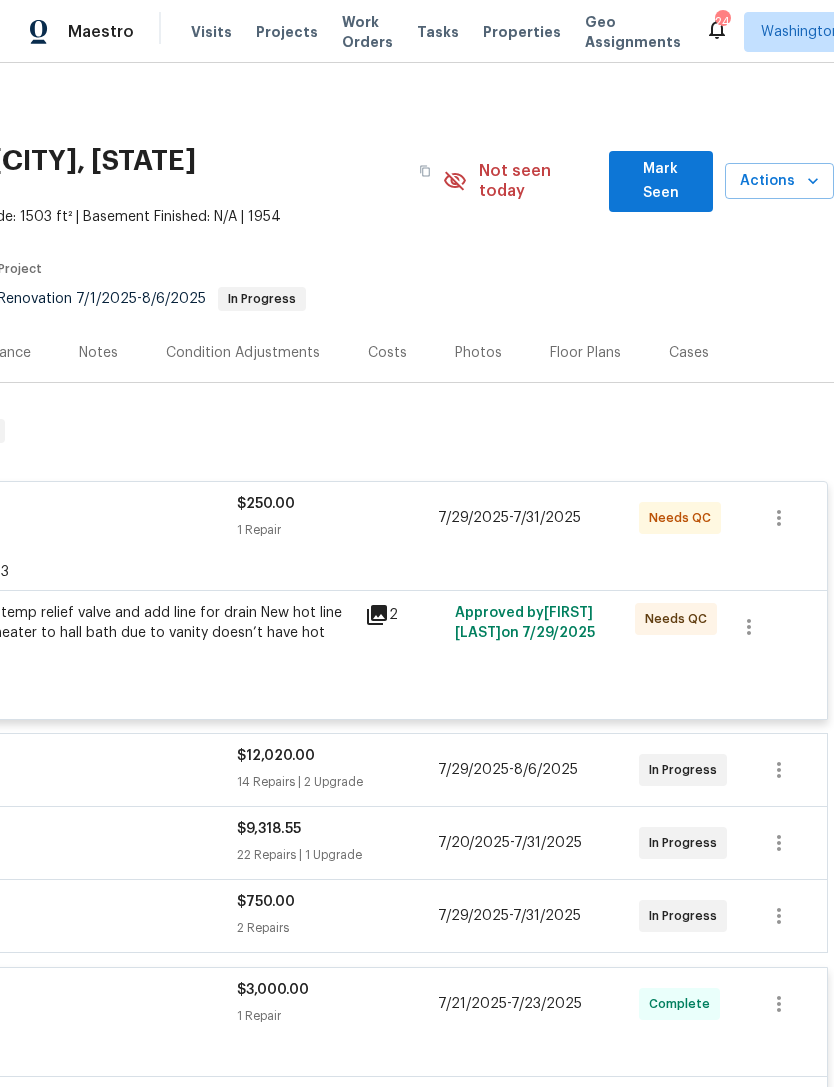 scroll, scrollTop: 0, scrollLeft: 296, axis: horizontal 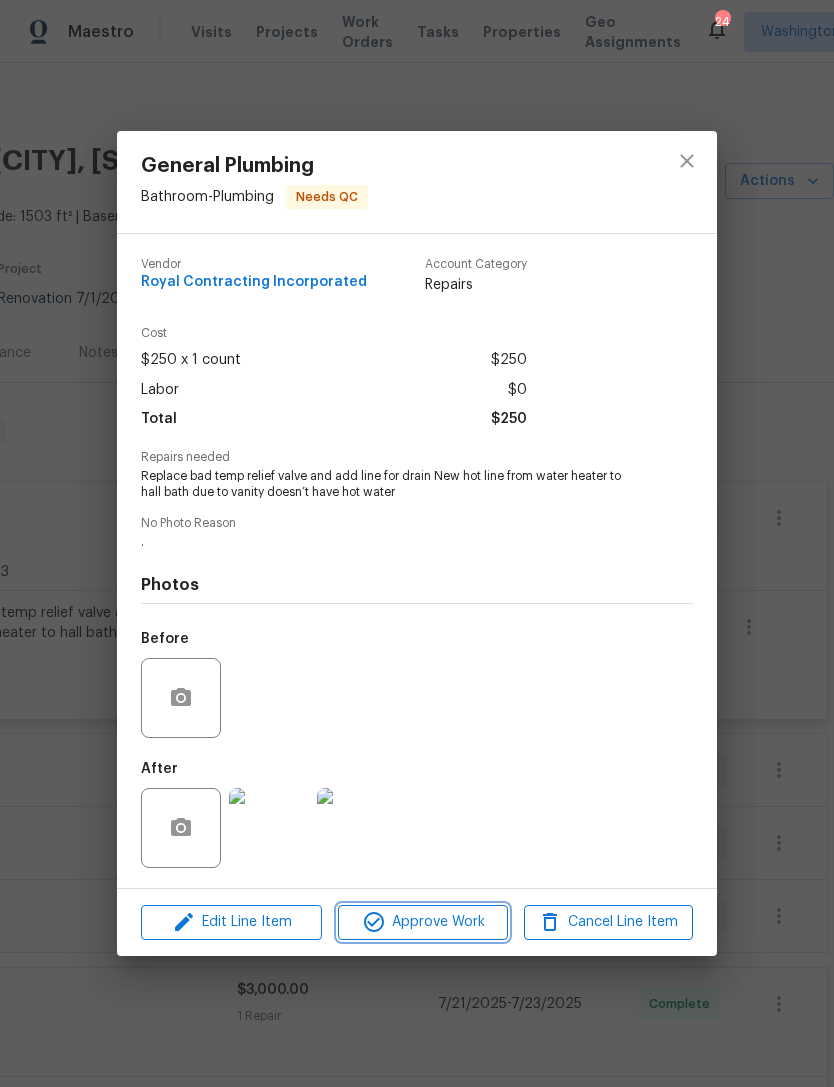 click on "Approve Work" at bounding box center [422, 922] 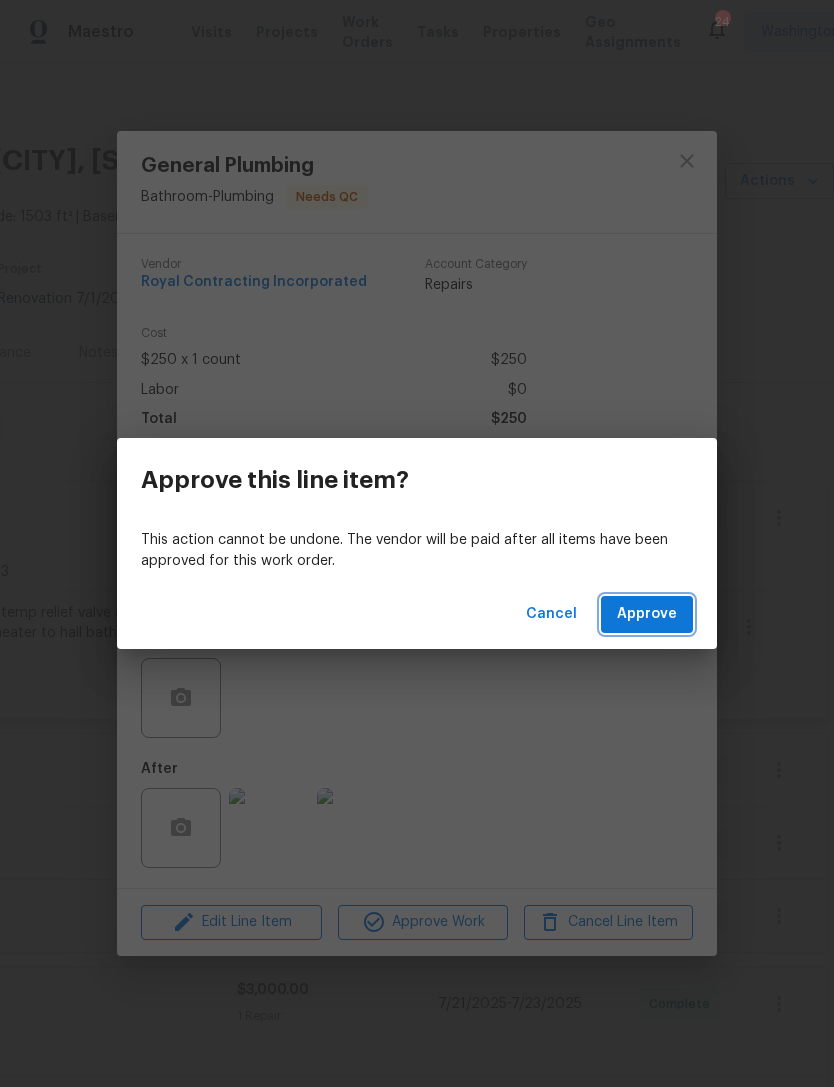 click on "Approve" at bounding box center [647, 614] 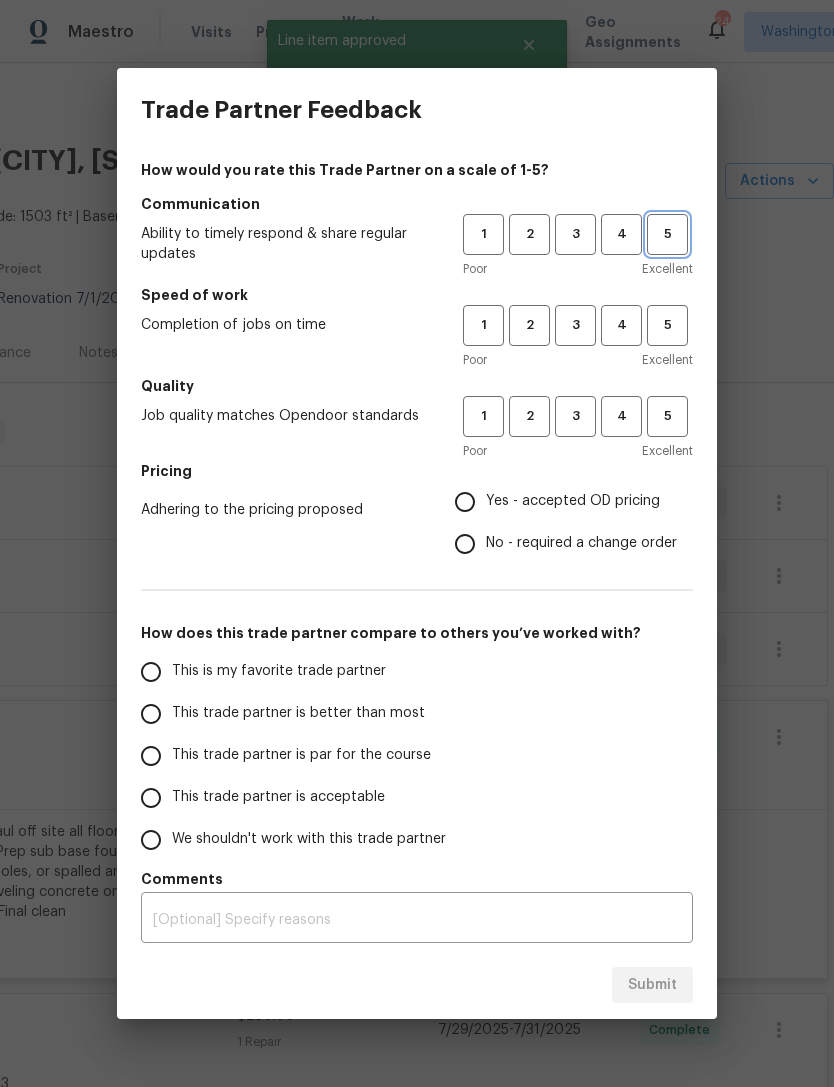 click on "5" at bounding box center [667, 234] 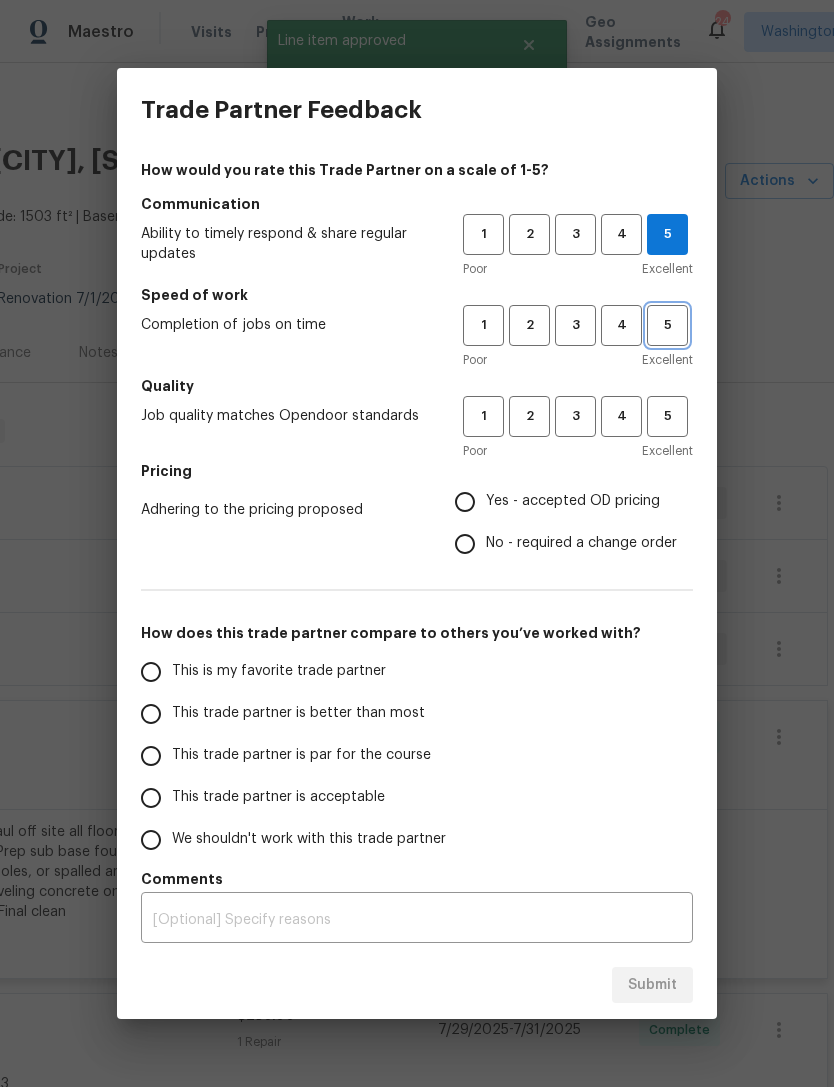 click on "5" at bounding box center (667, 325) 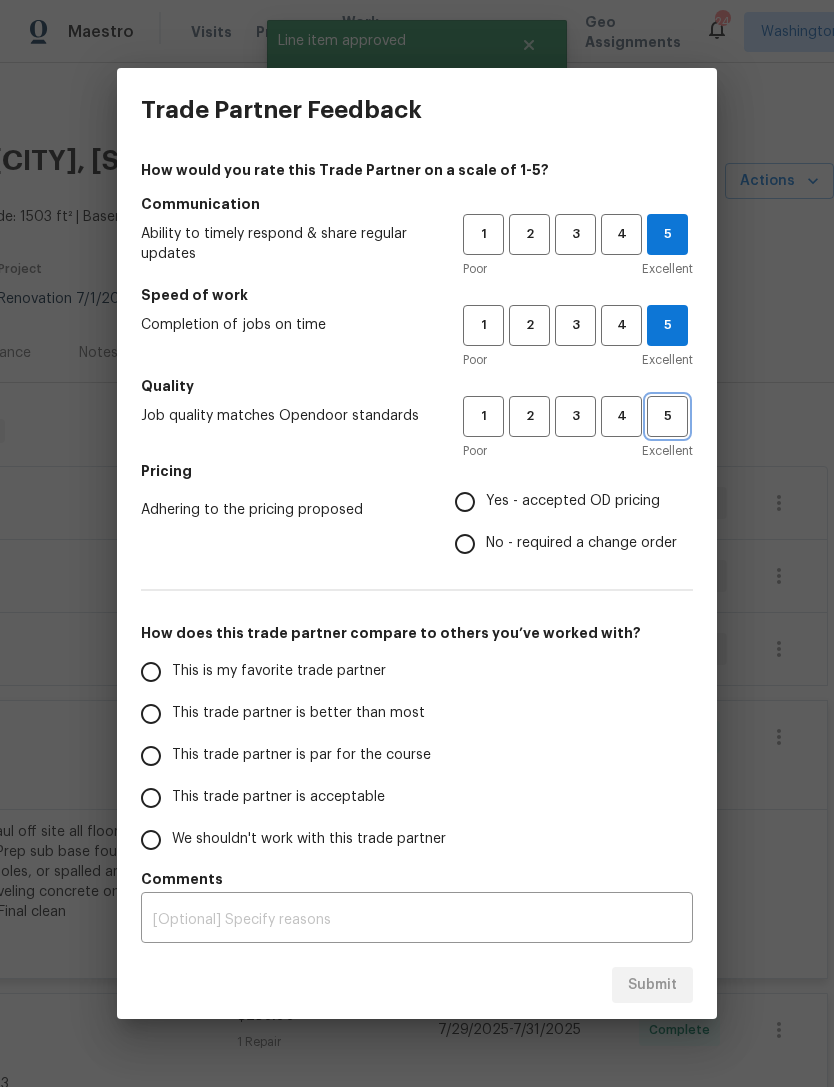 click on "5" at bounding box center (667, 416) 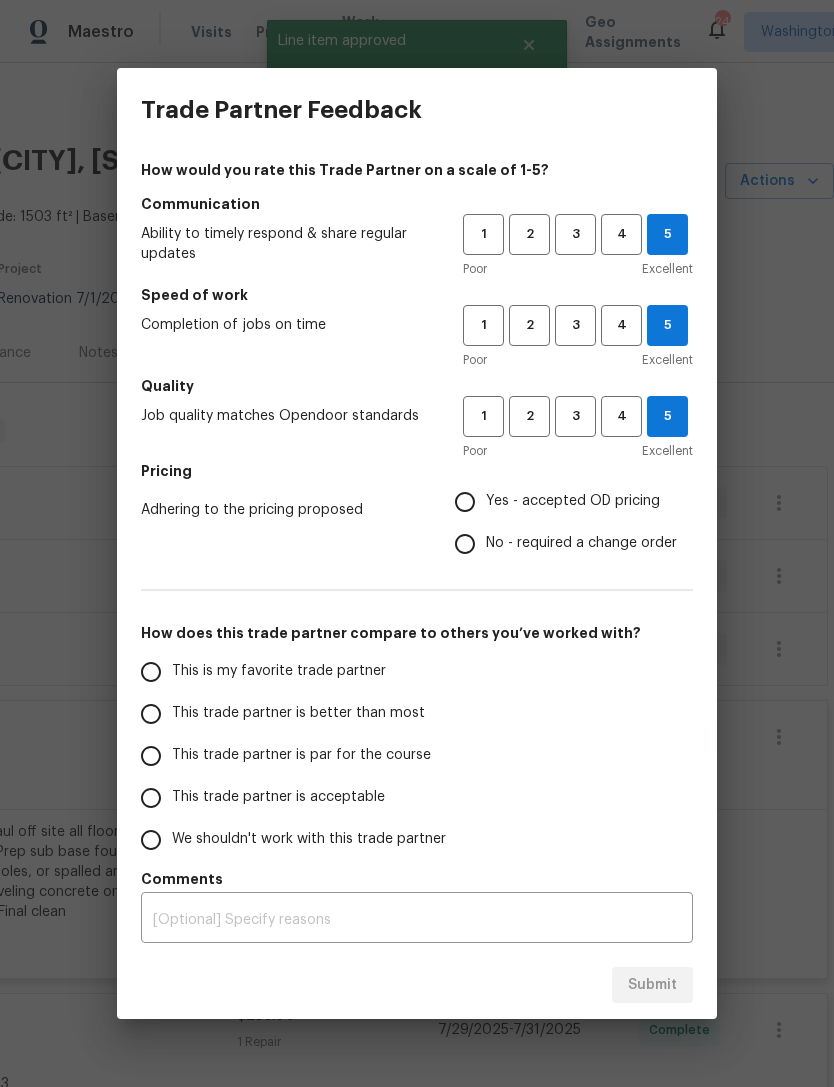 click on "Yes - accepted OD pricing" at bounding box center [465, 502] 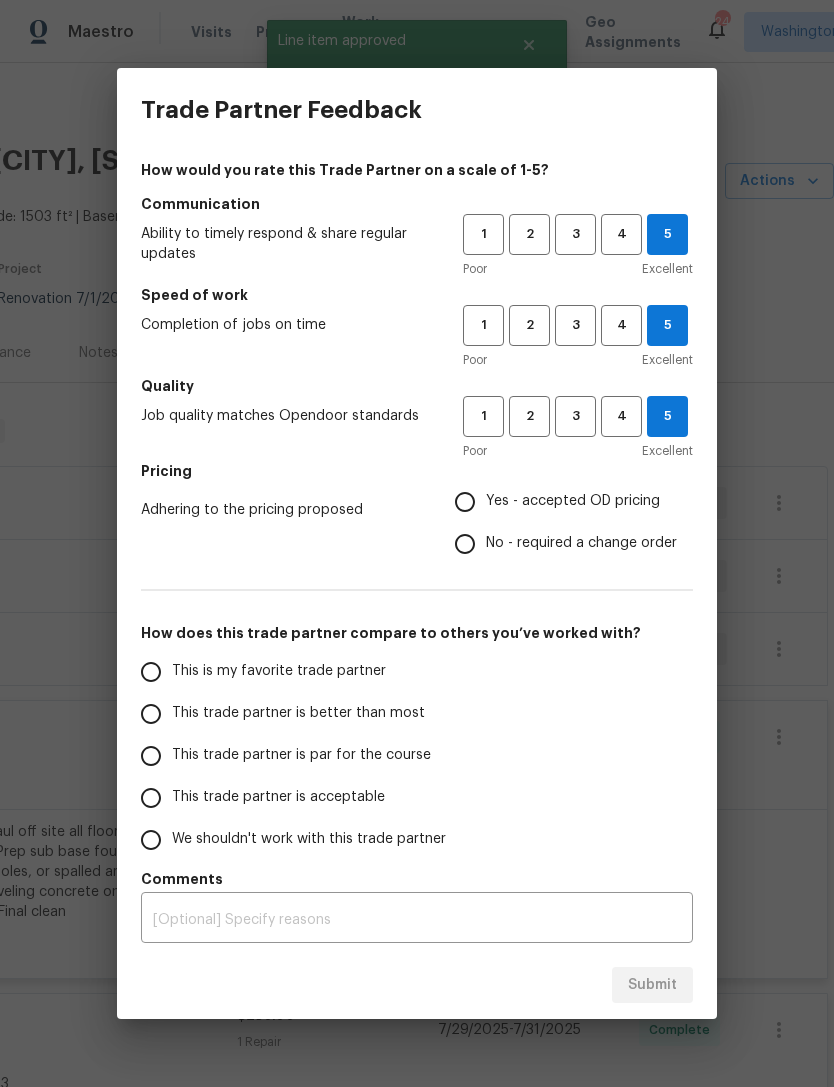 radio on "true" 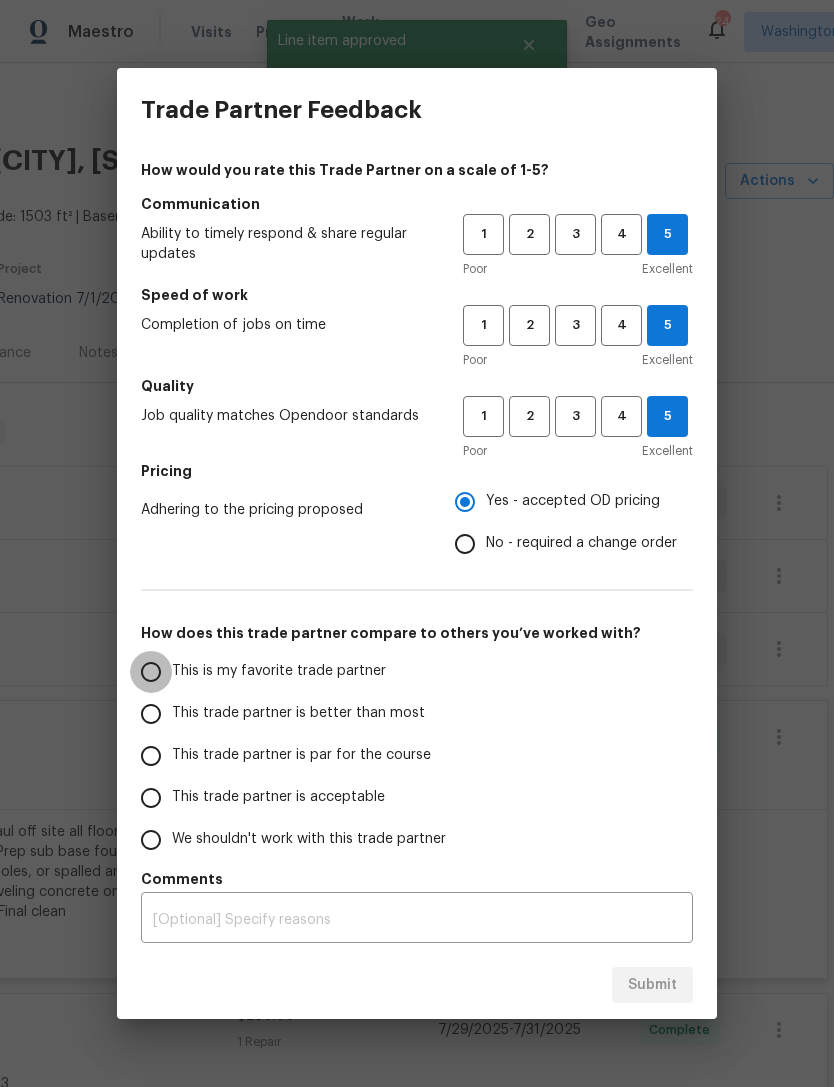 click on "This is my favorite trade partner" at bounding box center (151, 672) 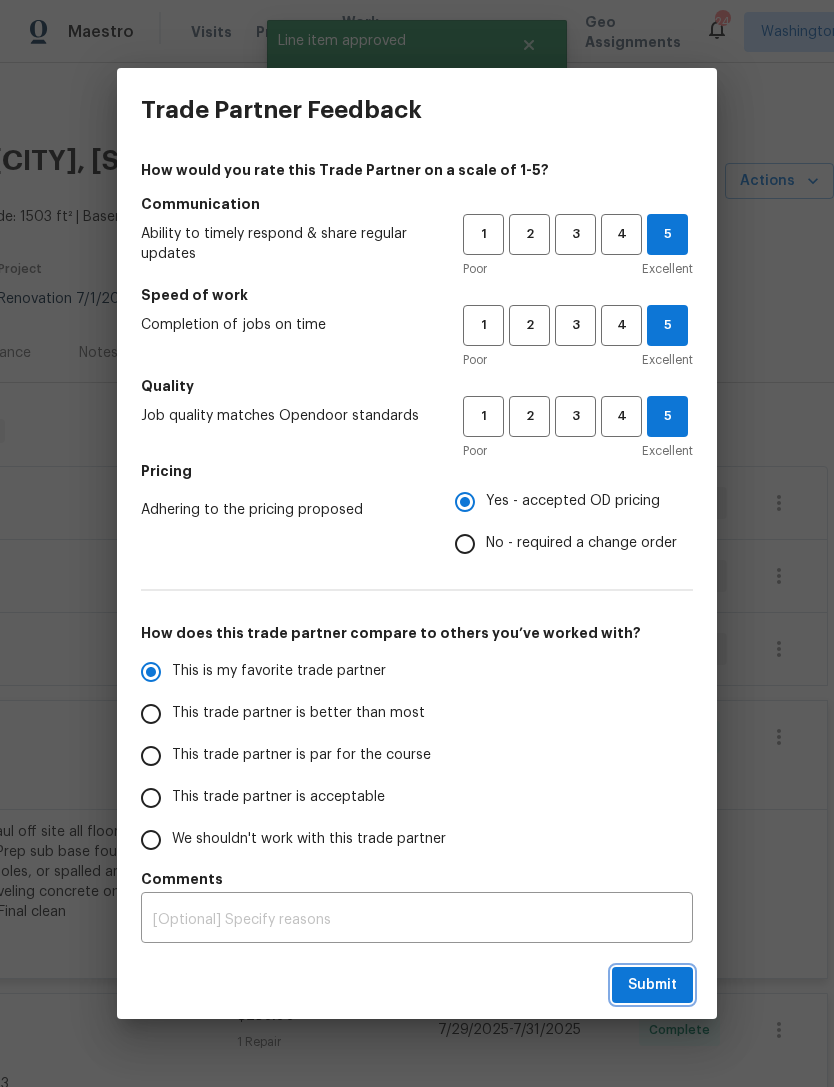 click on "Submit" at bounding box center (652, 985) 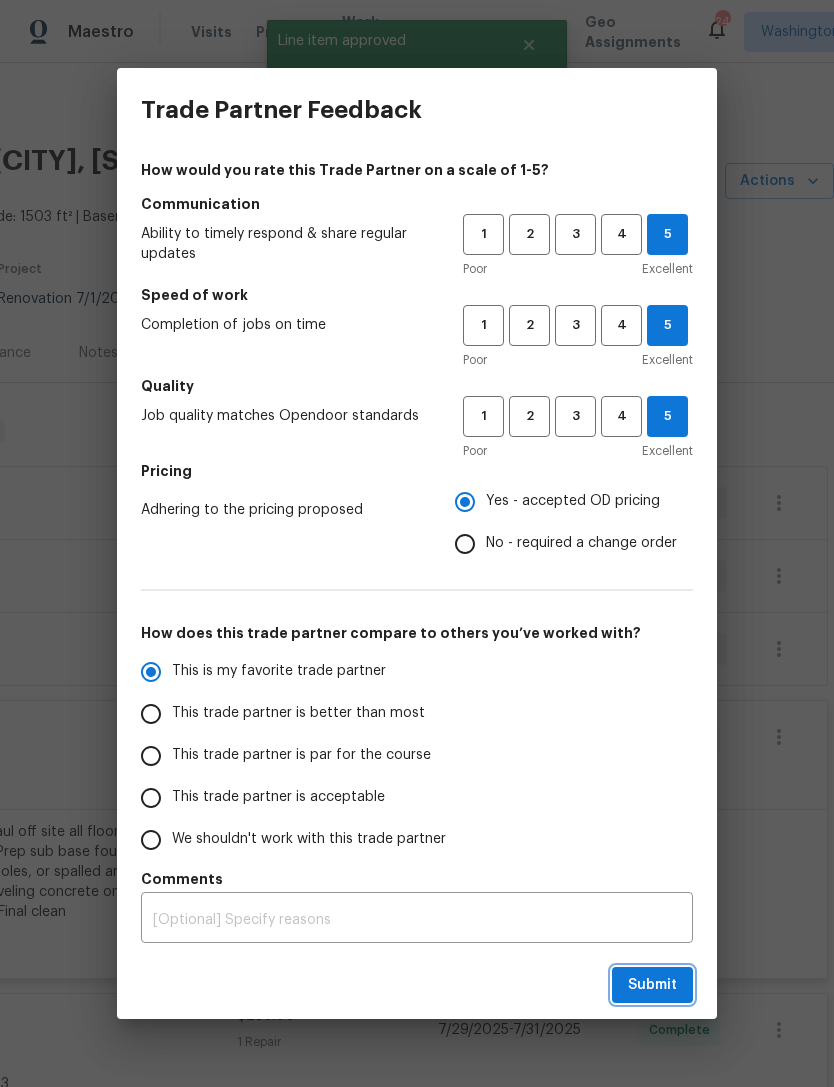 radio on "true" 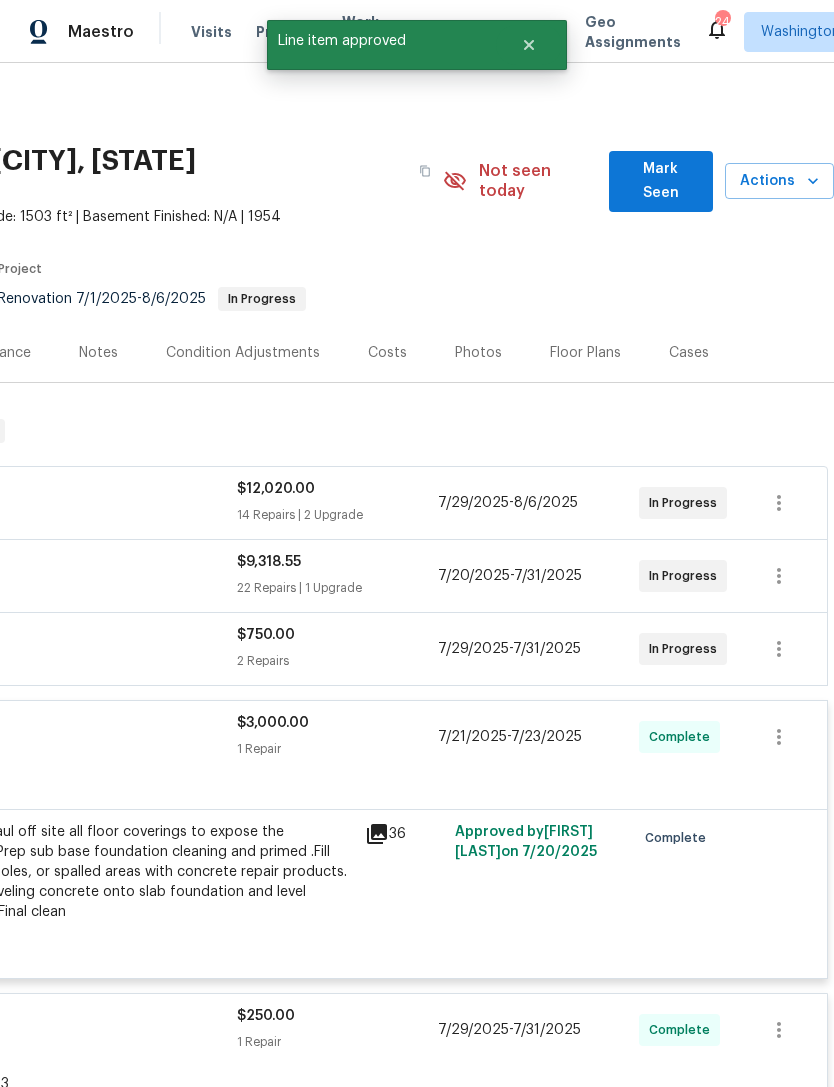 radio on "false" 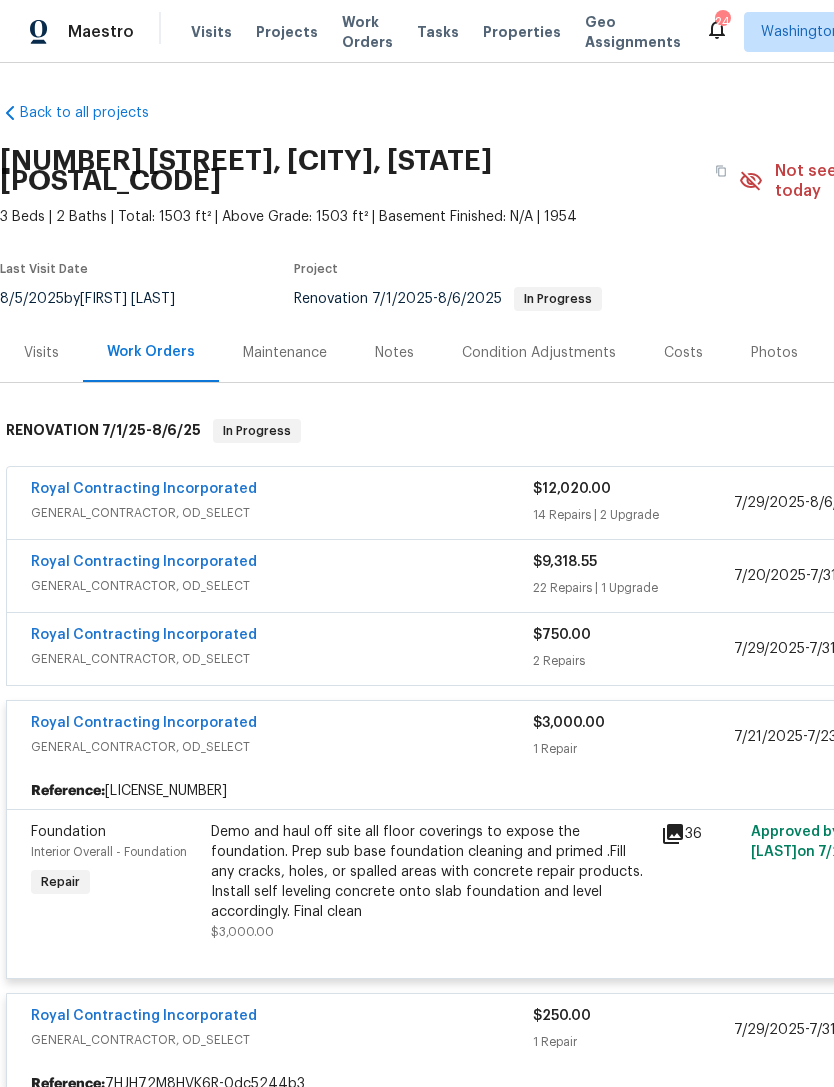 scroll, scrollTop: 0, scrollLeft: 0, axis: both 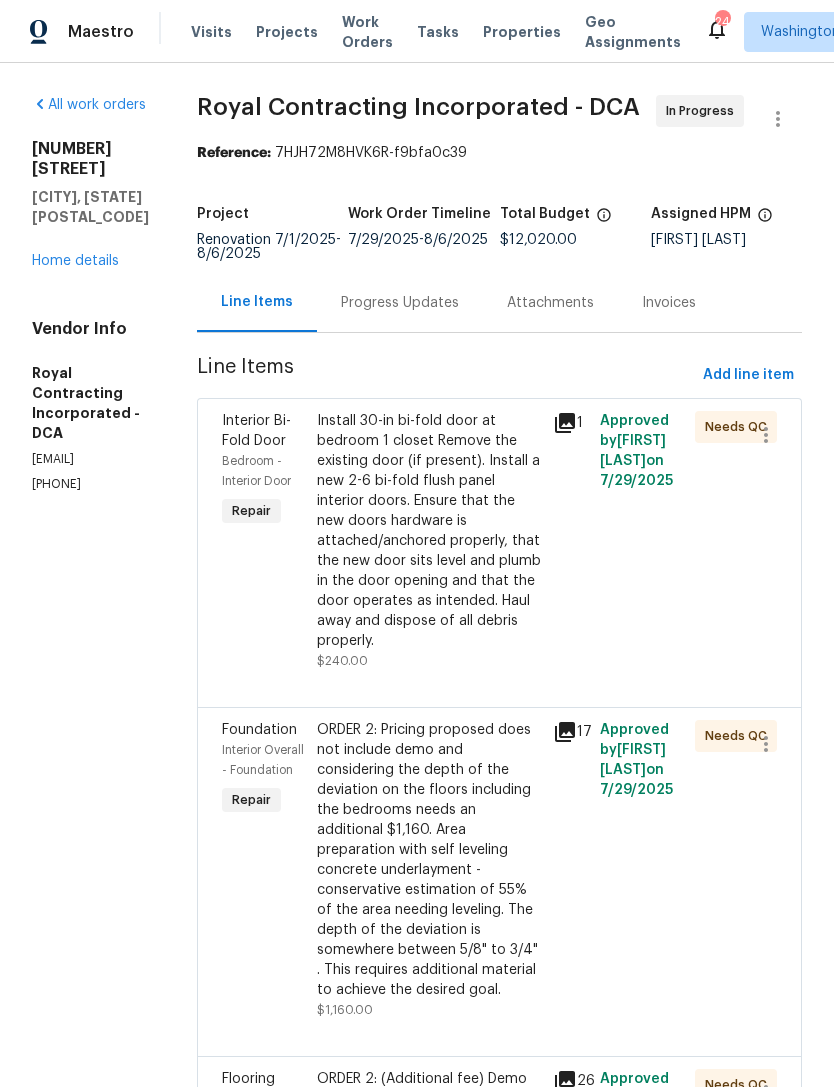 click on "Progress Updates" at bounding box center (400, 303) 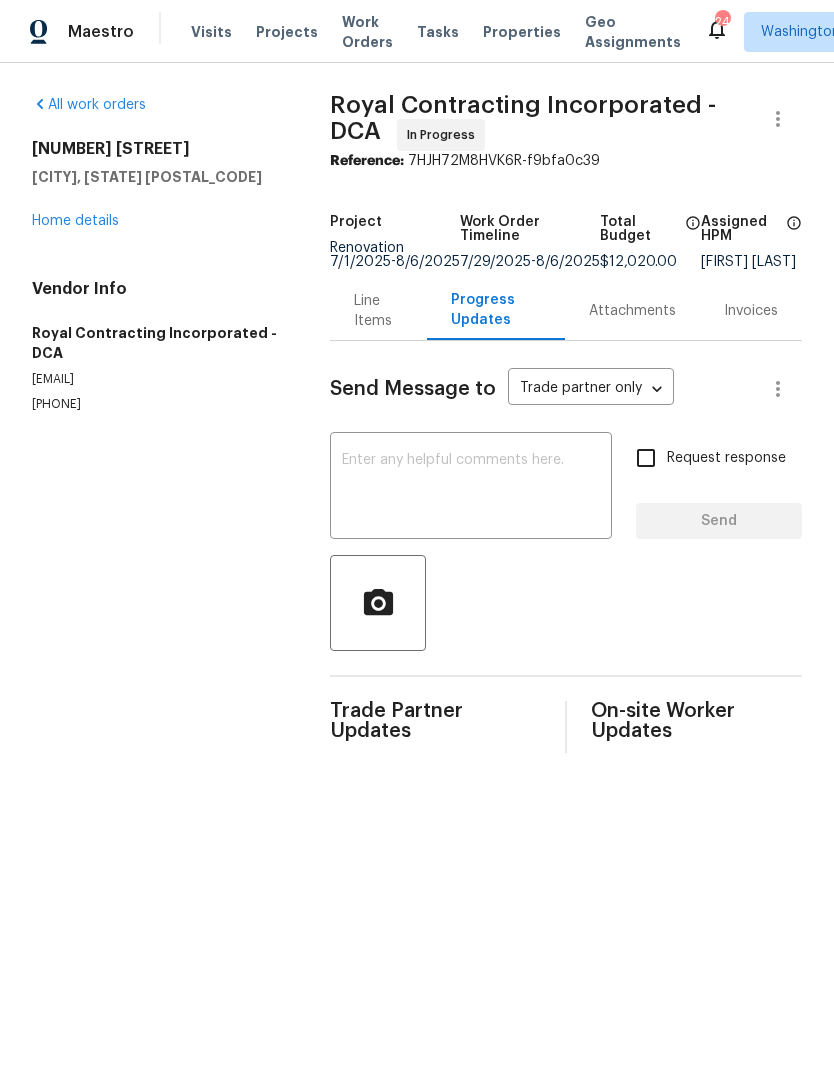 click on "Line Items" at bounding box center (378, 311) 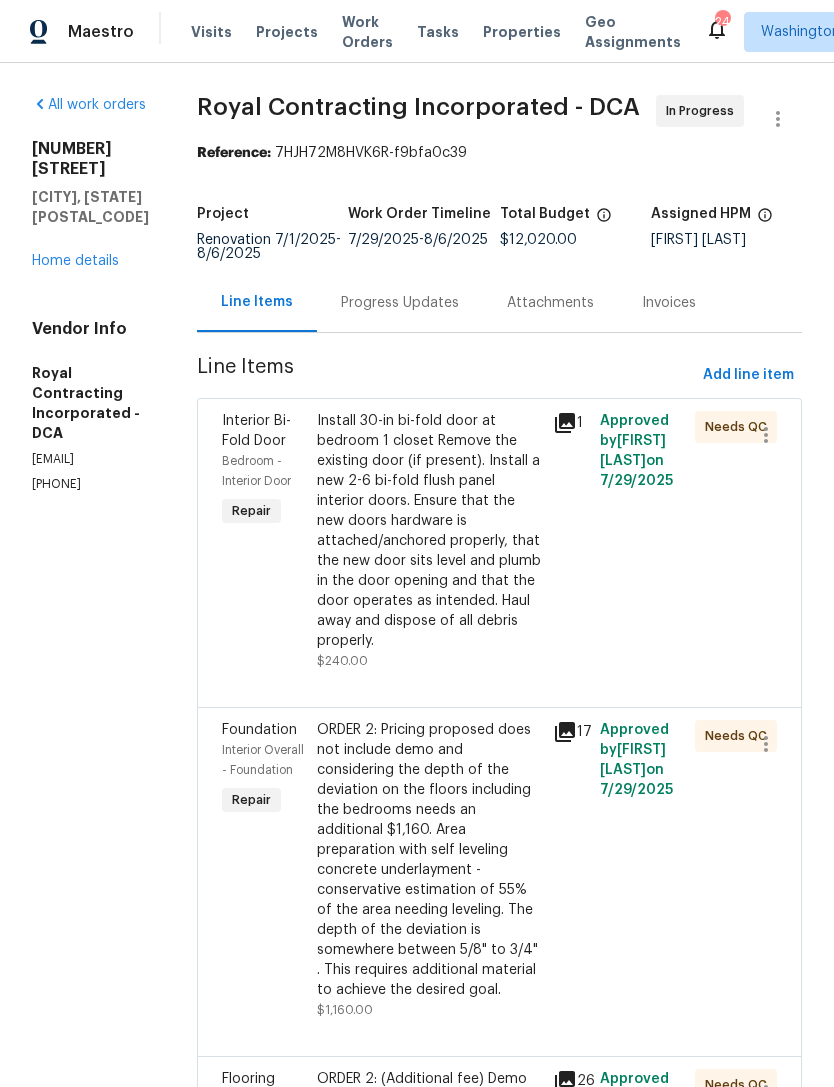 scroll, scrollTop: 0, scrollLeft: 0, axis: both 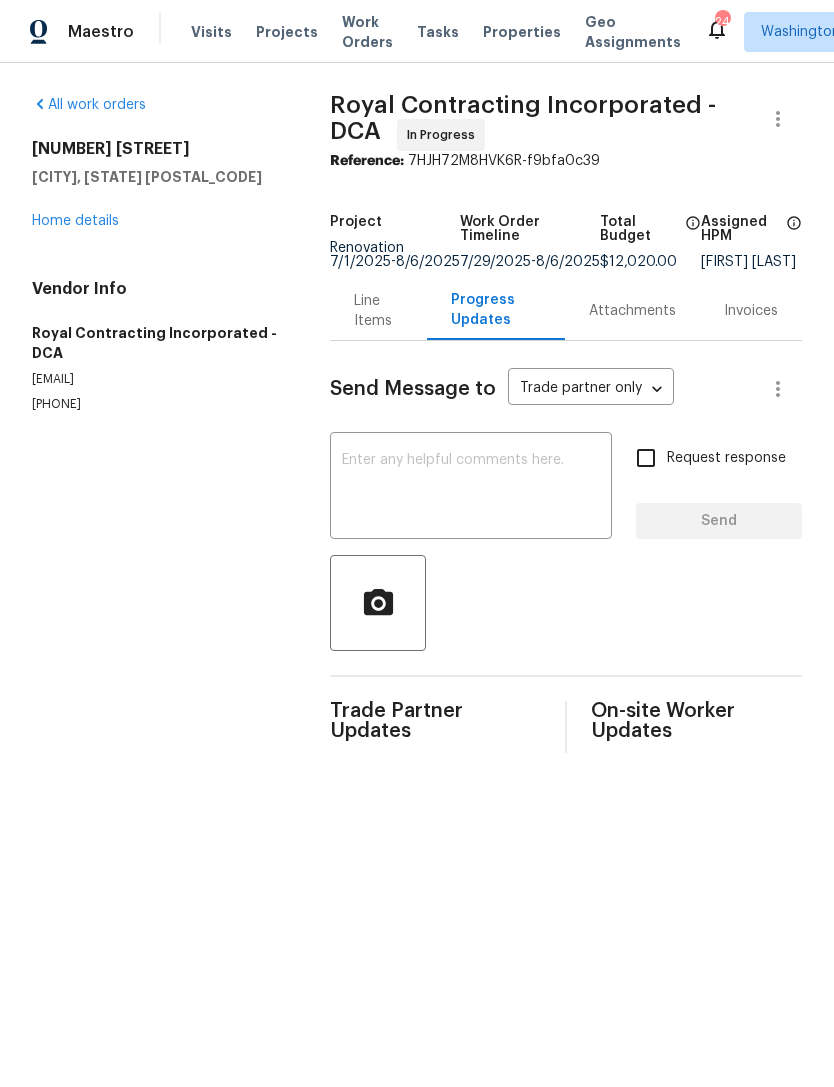 click at bounding box center [471, 488] 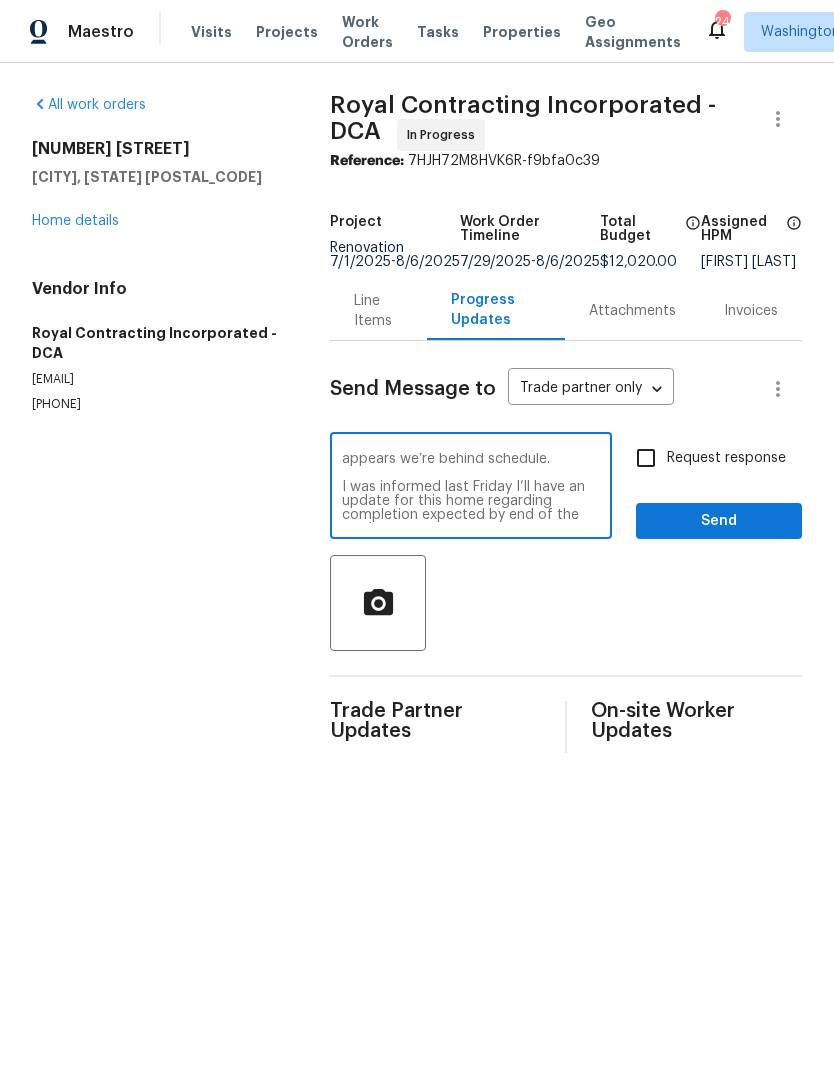 scroll, scrollTop: 14, scrollLeft: 0, axis: vertical 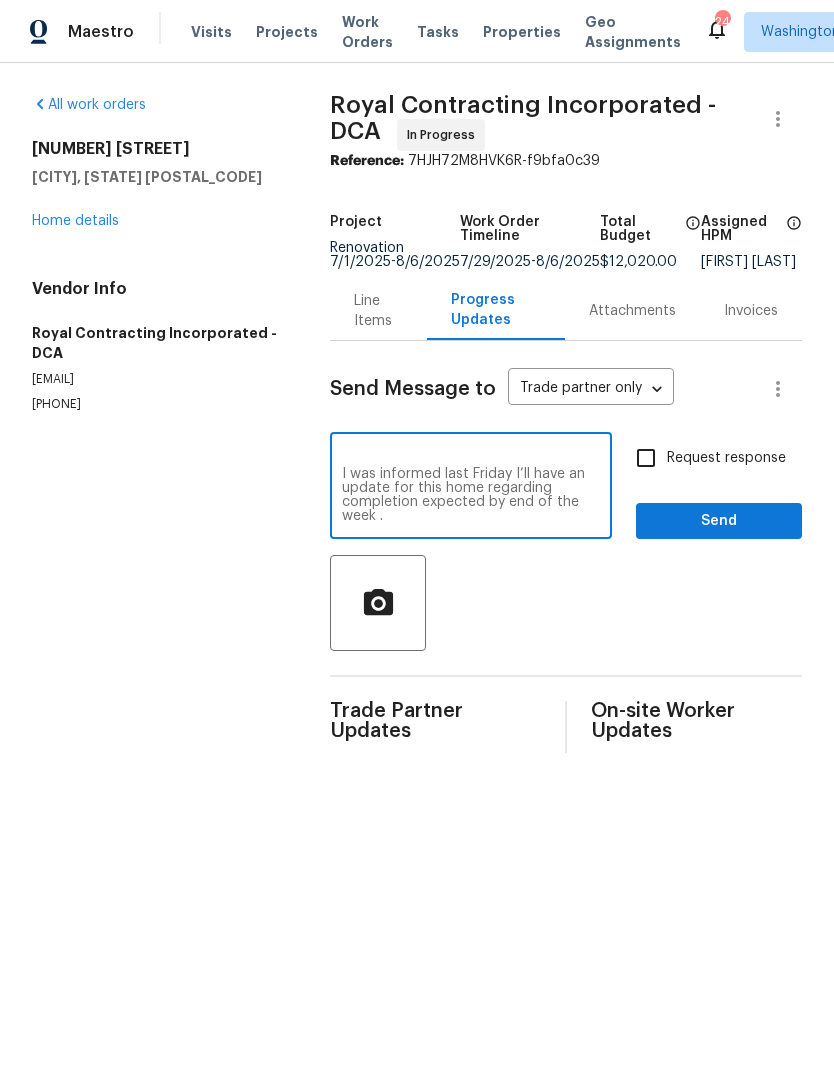 click on "Team : I arrived onsite today and it appears we’re behind schedule.
I was informed last Friday I’ll have an update for this home regarding completion expected by end of the week ." at bounding box center (471, 488) 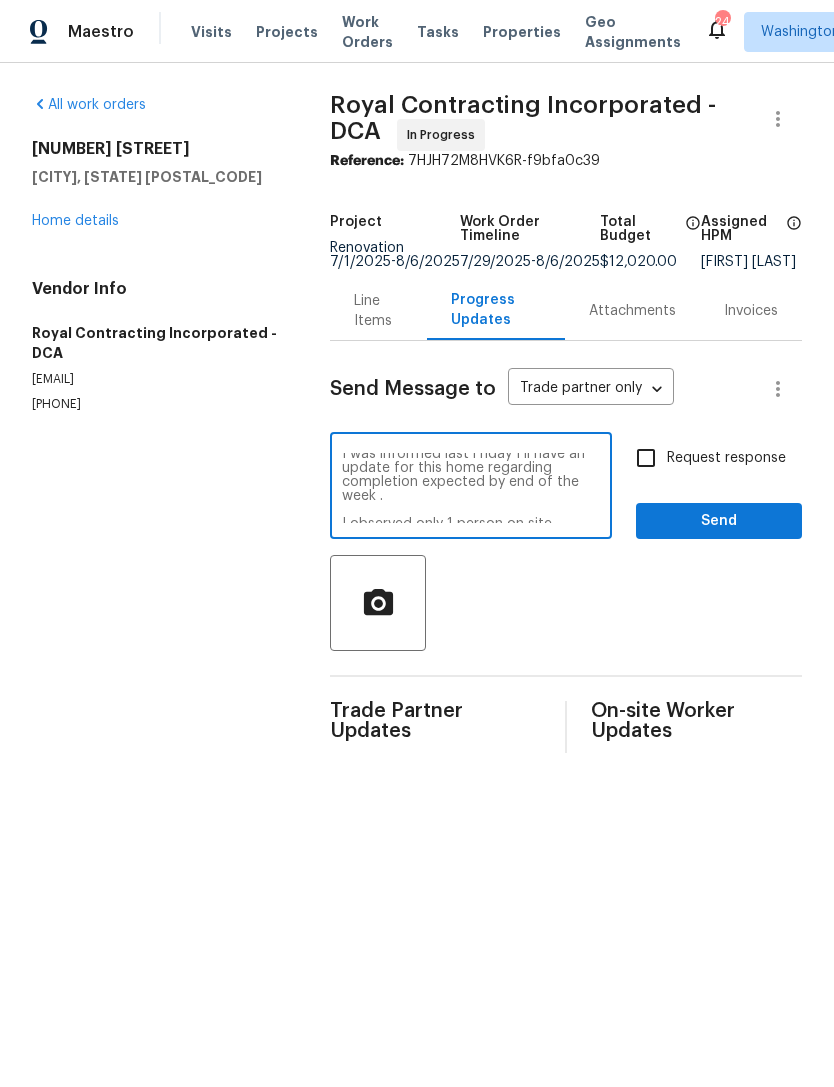 scroll, scrollTop: 49, scrollLeft: 0, axis: vertical 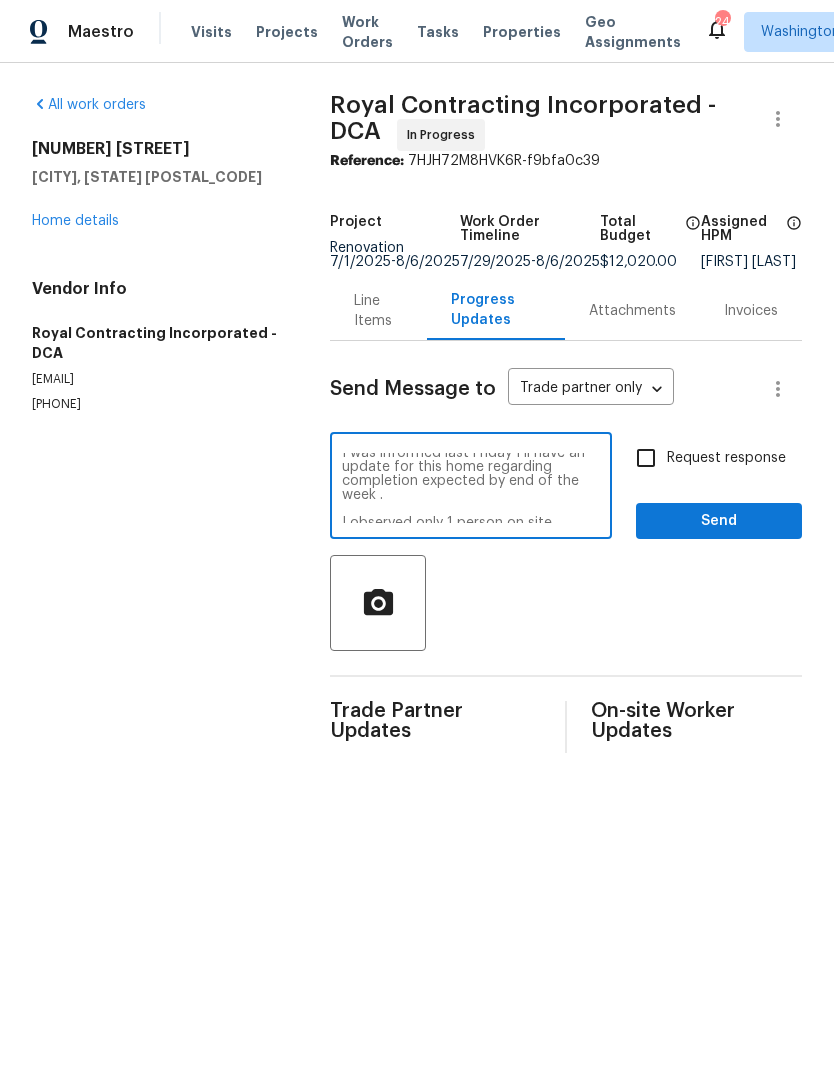 click on "Team : I arrived onsite today and it appears we’re behind schedule.
I was informed last Friday I’ll have an update for this home regarding completion expected by end of the week .
I observed only 1 person on site working and numerous items not completed yet . We need to increase the crew members here asap to accomplish the deadline
Provide me with an accurate update on timeline by COB . I’ve messaged through text messages and received no response." at bounding box center (471, 488) 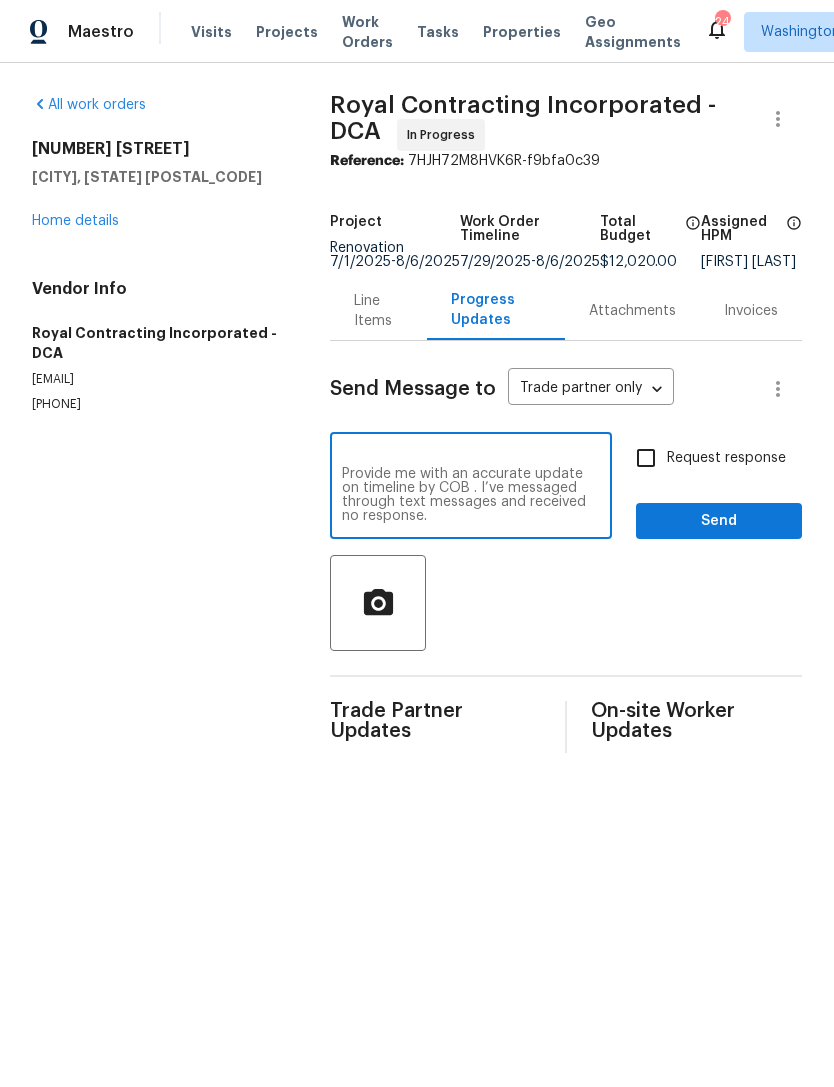 scroll, scrollTop: 182, scrollLeft: 0, axis: vertical 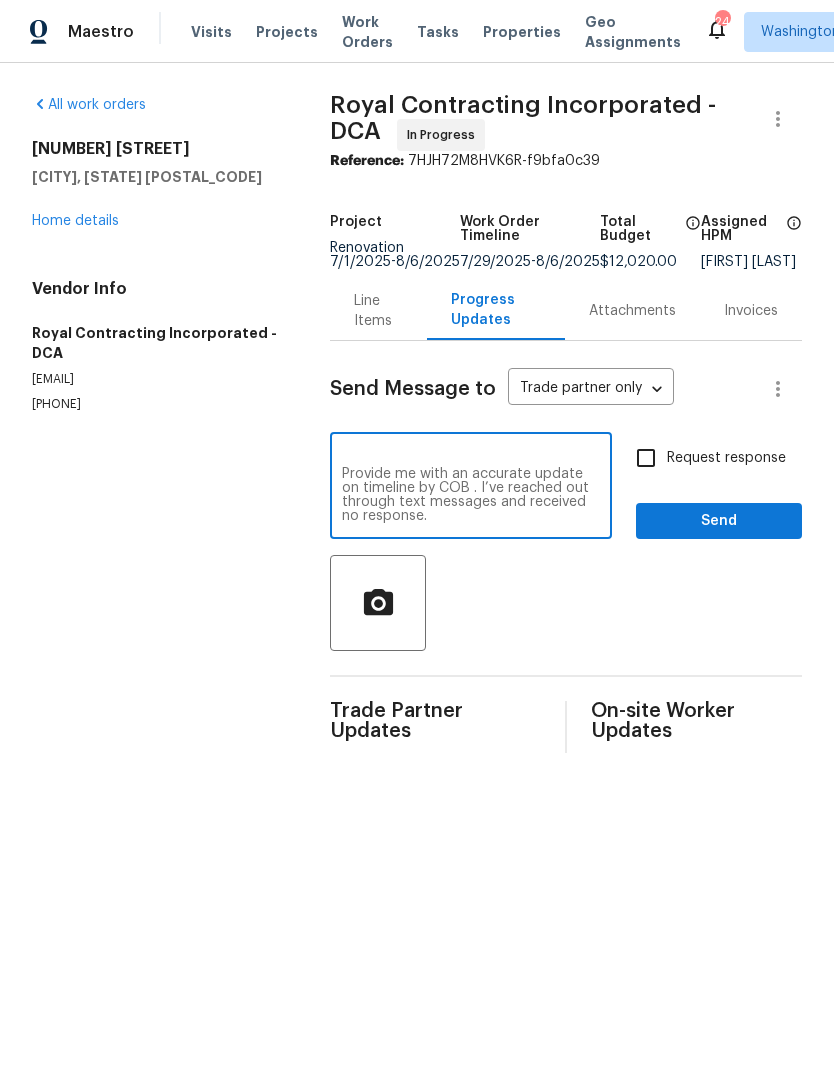 type on "Team : I arrived onsite today and it appears we’re behind schedule.
I was informed last Friday I’ll have an update for this home regarding completion expected by end of this week .
I observed only 1 person on site working and numerous items not completed yet . We need to increase the crew members here asap to accomplish the deadline
Provide me with an accurate update on timeline by COB . I’ve reached out through text messages and received no response." 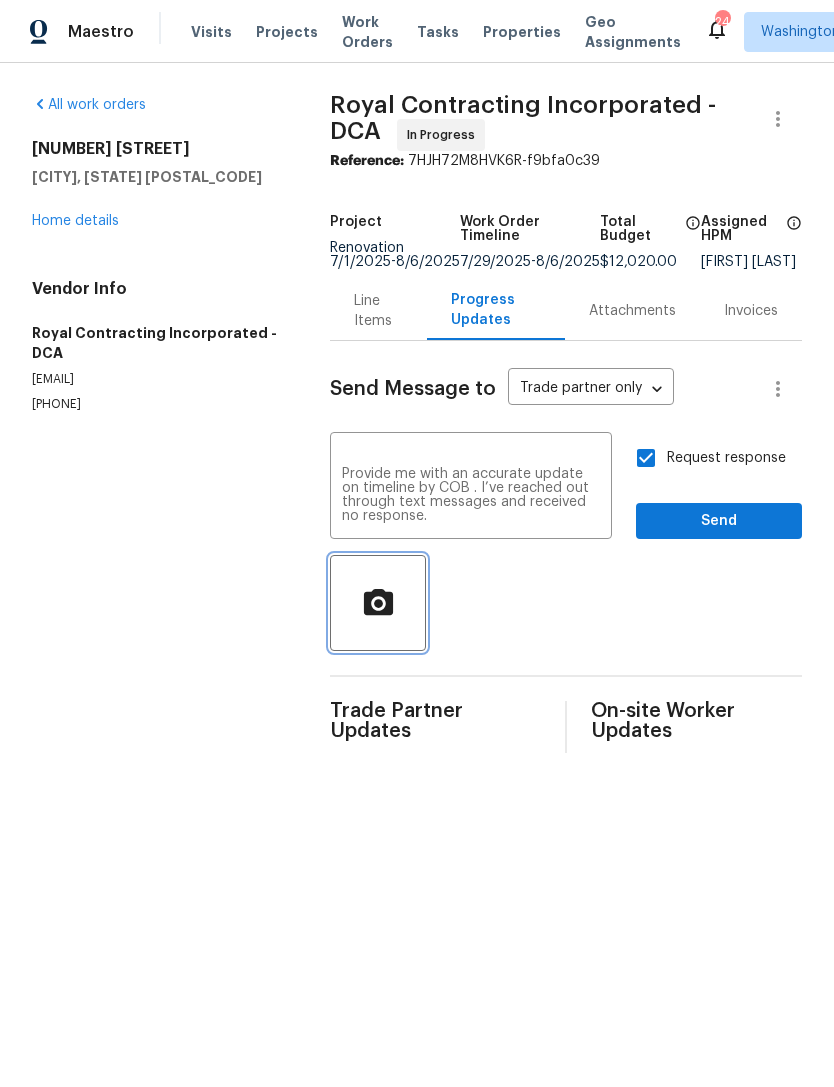 click 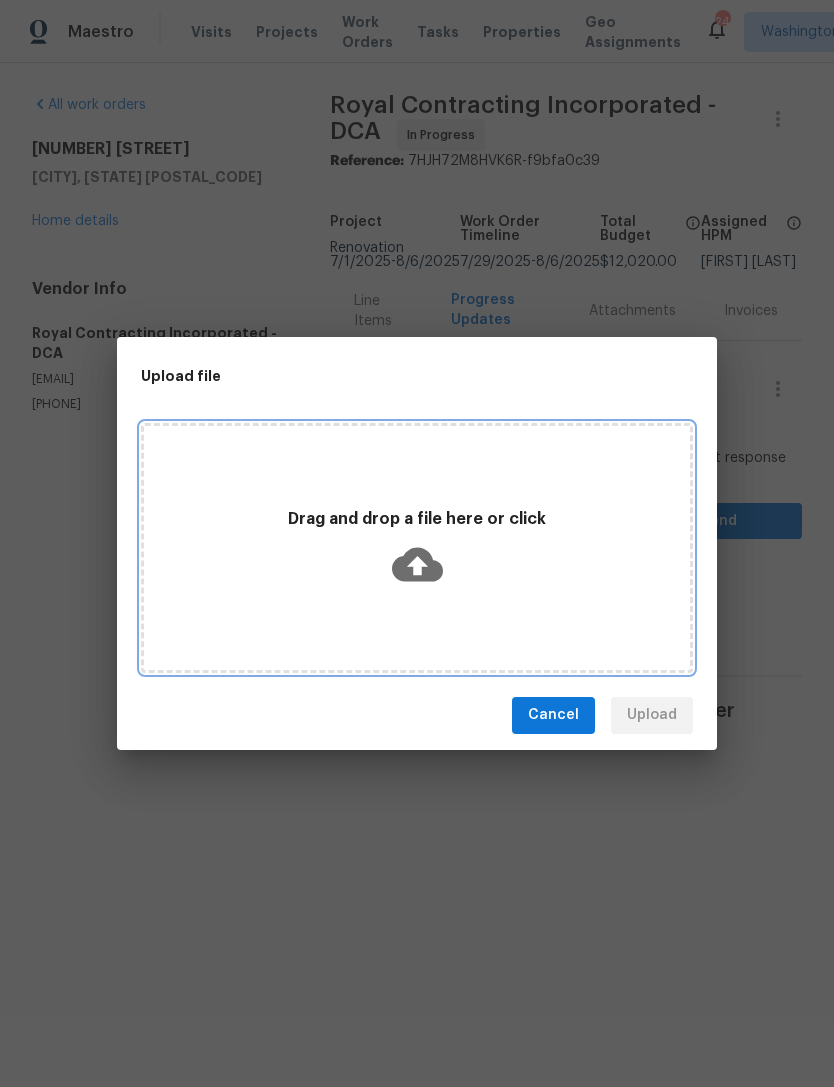 click 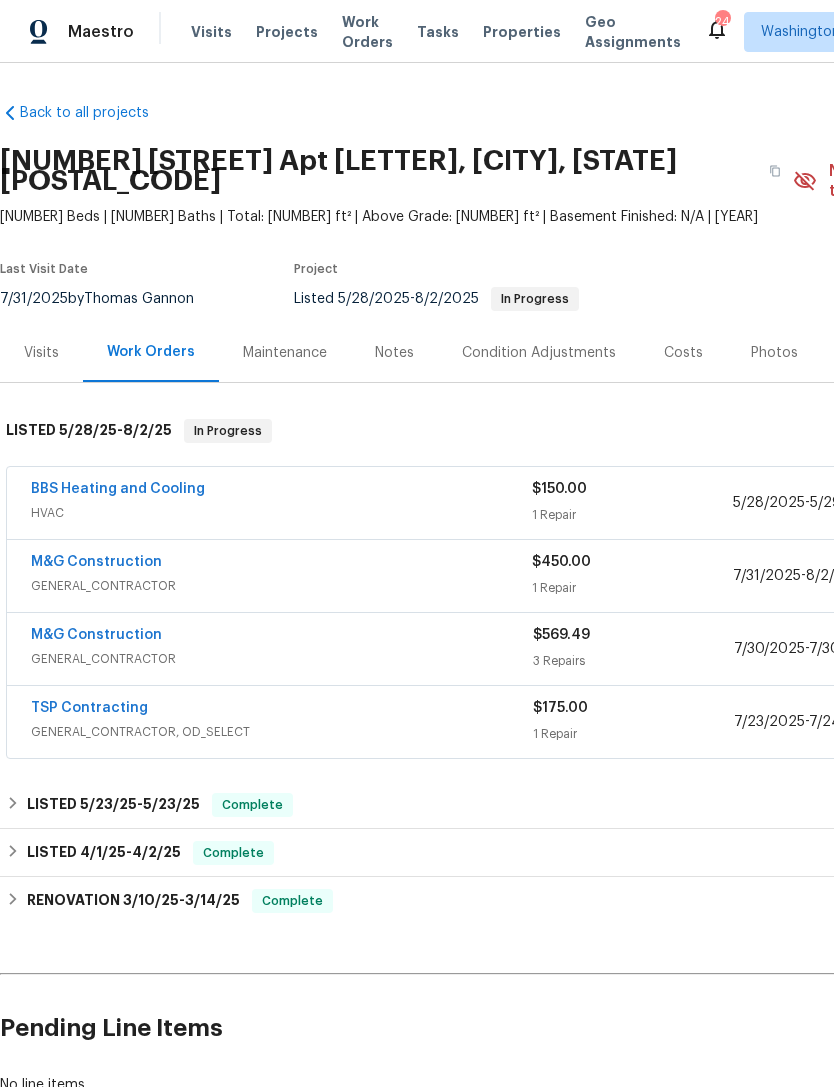 scroll, scrollTop: 0, scrollLeft: 0, axis: both 